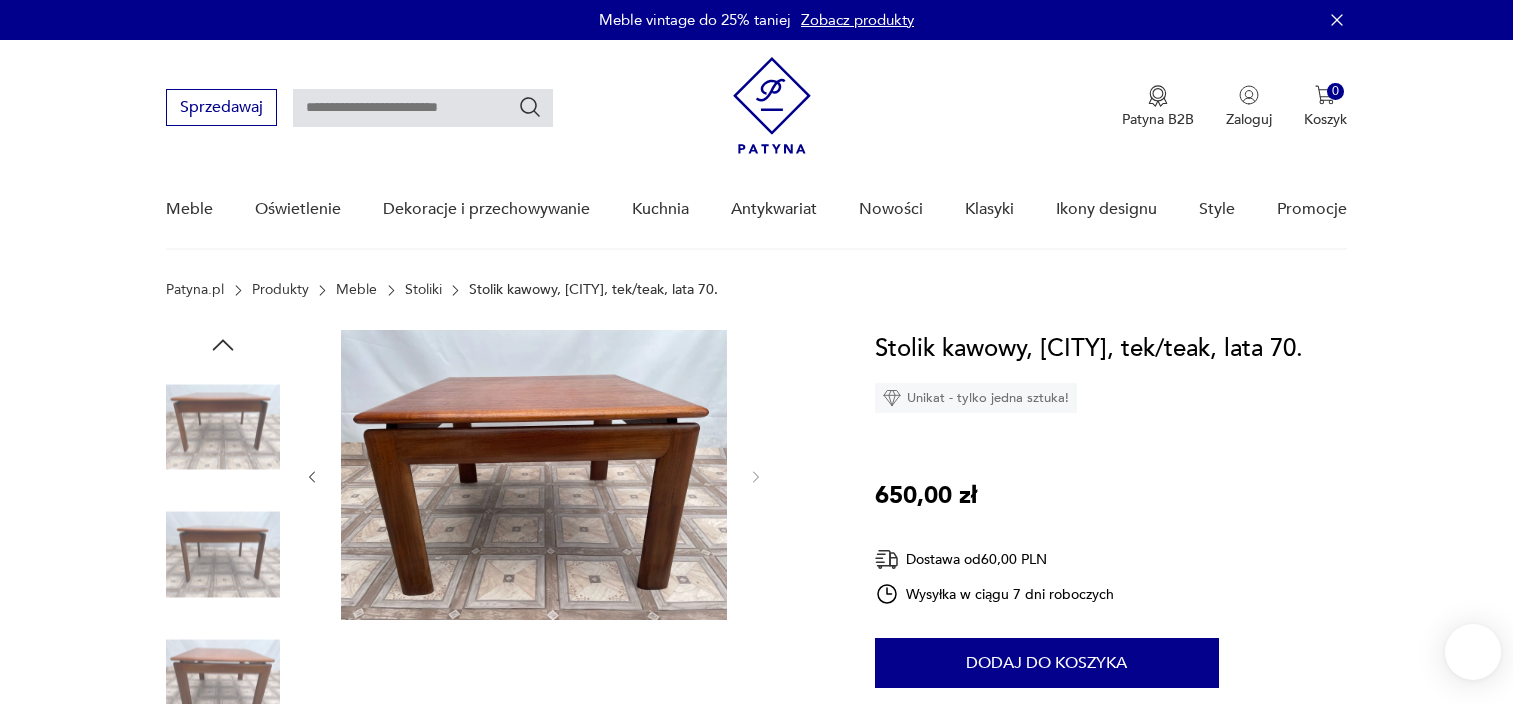 scroll, scrollTop: 74, scrollLeft: 0, axis: vertical 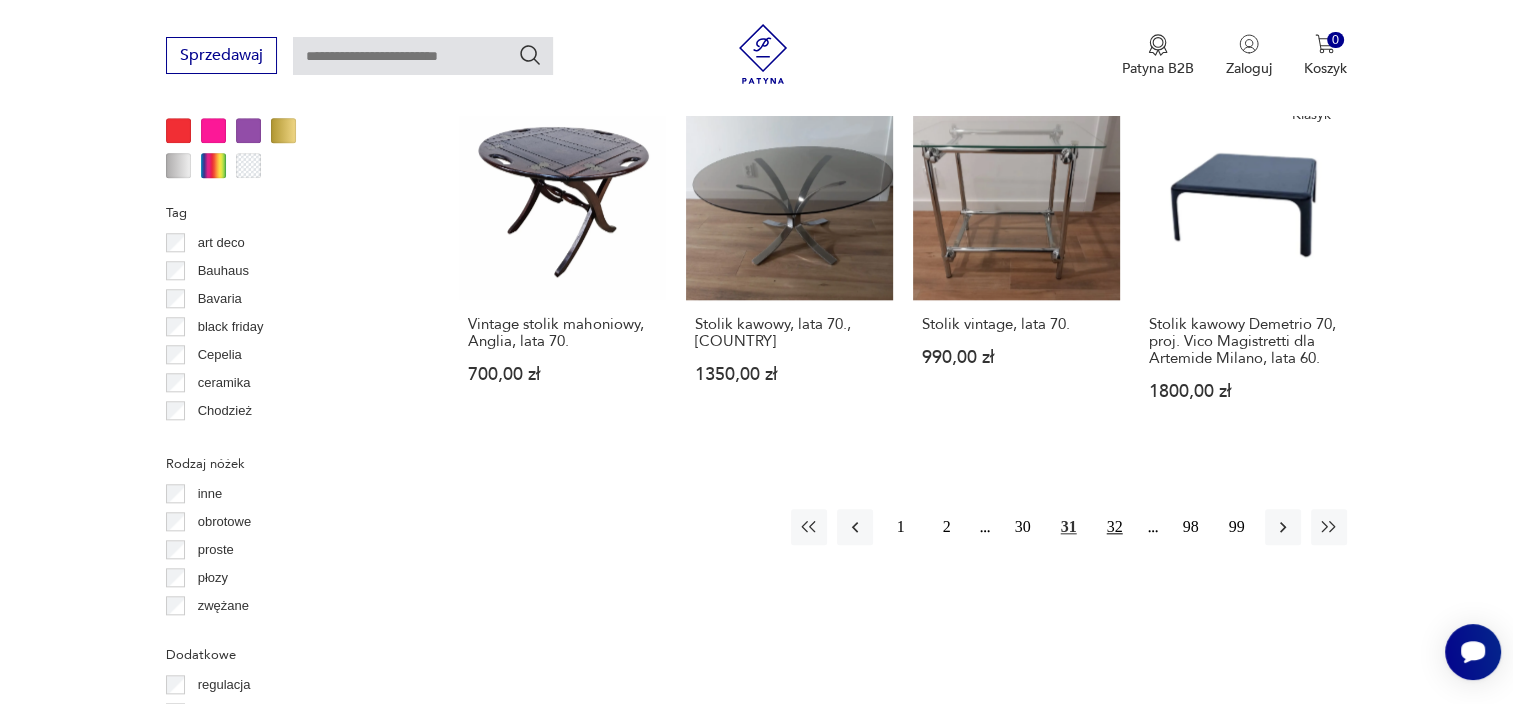click on "32" at bounding box center [1115, 527] 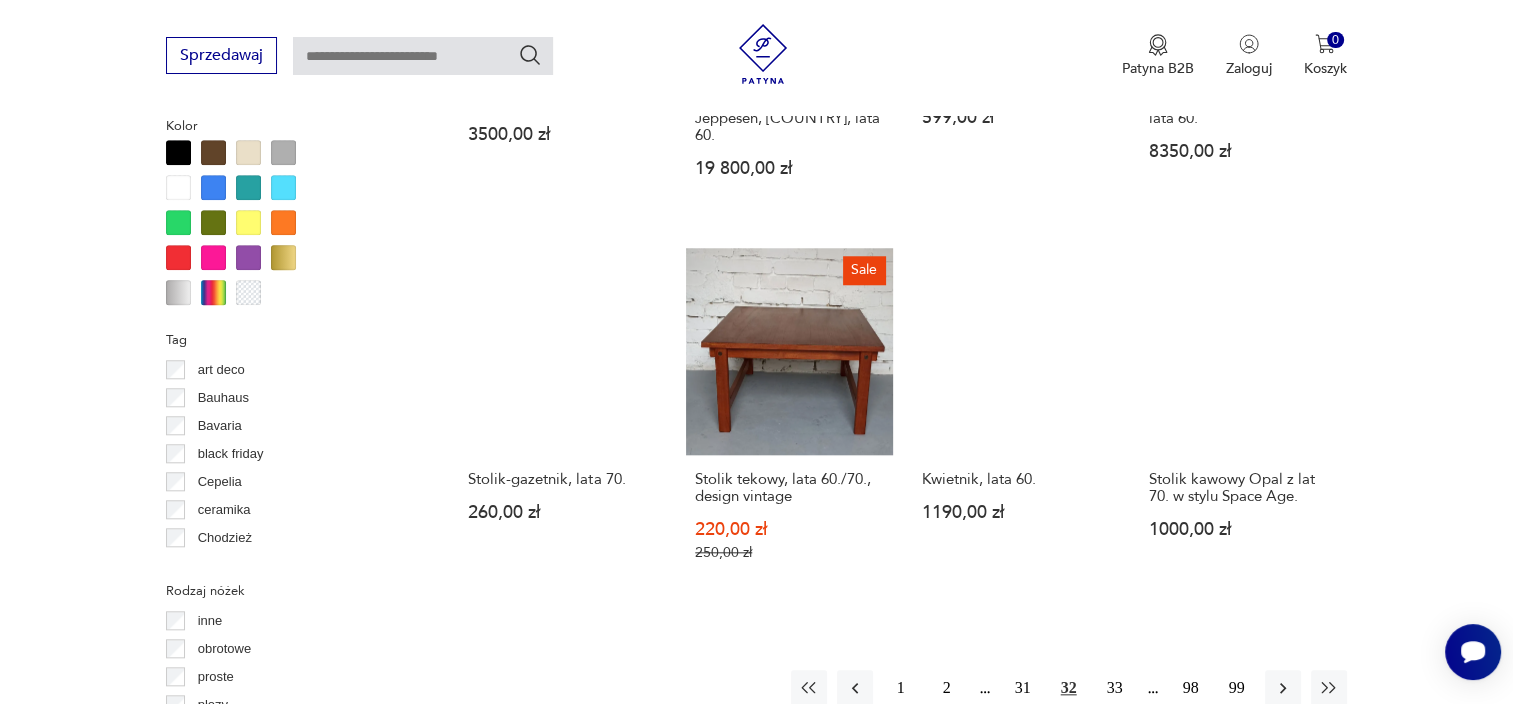 scroll, scrollTop: 1900, scrollLeft: 0, axis: vertical 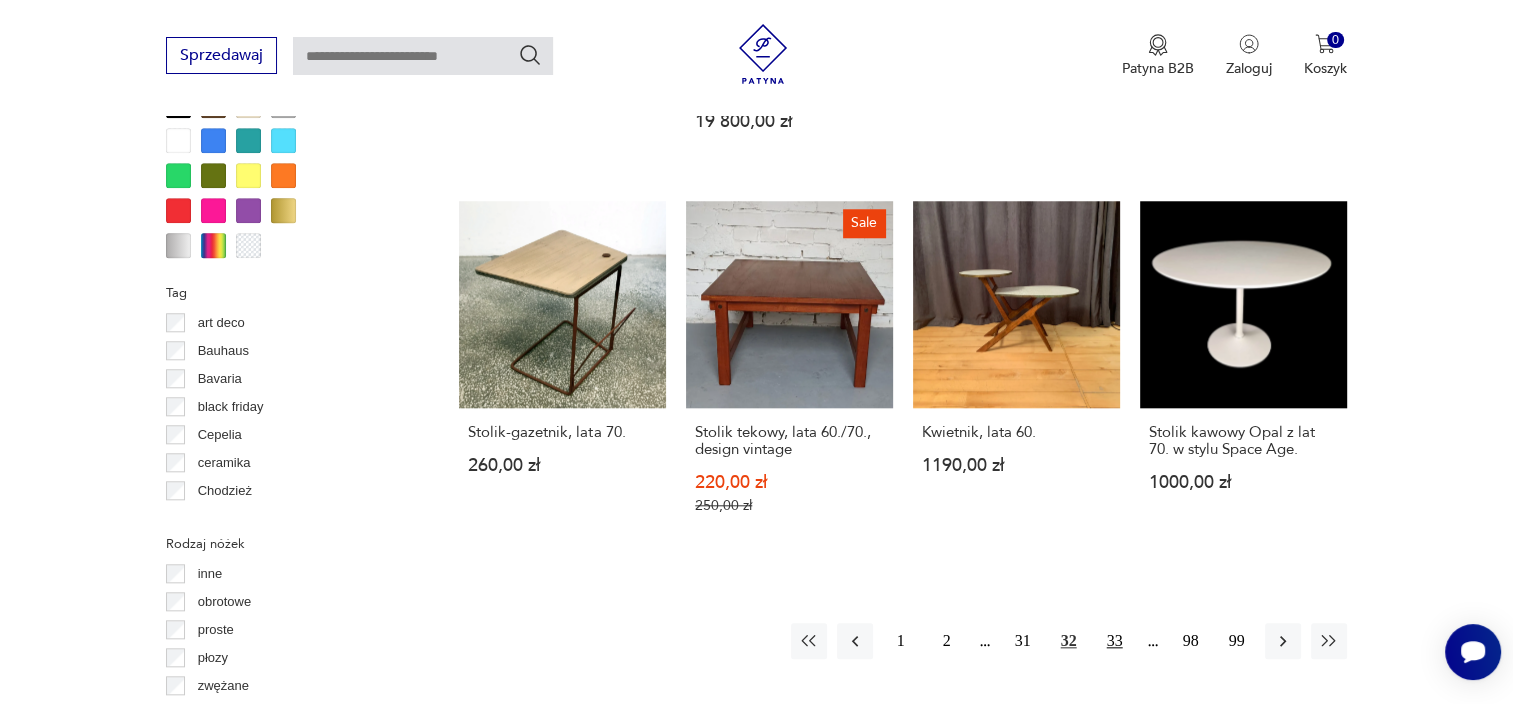 click on "33" at bounding box center [1115, 641] 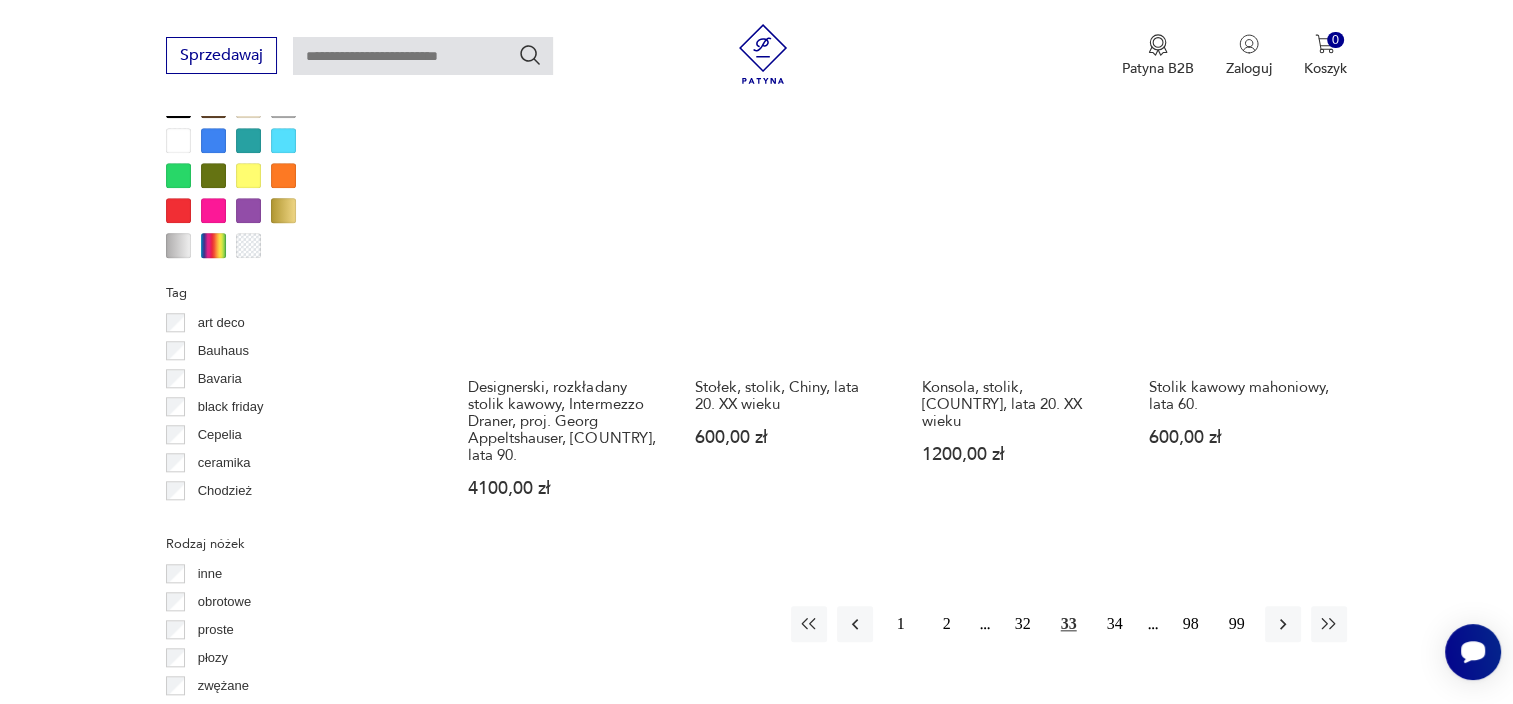 scroll, scrollTop: 1901, scrollLeft: 0, axis: vertical 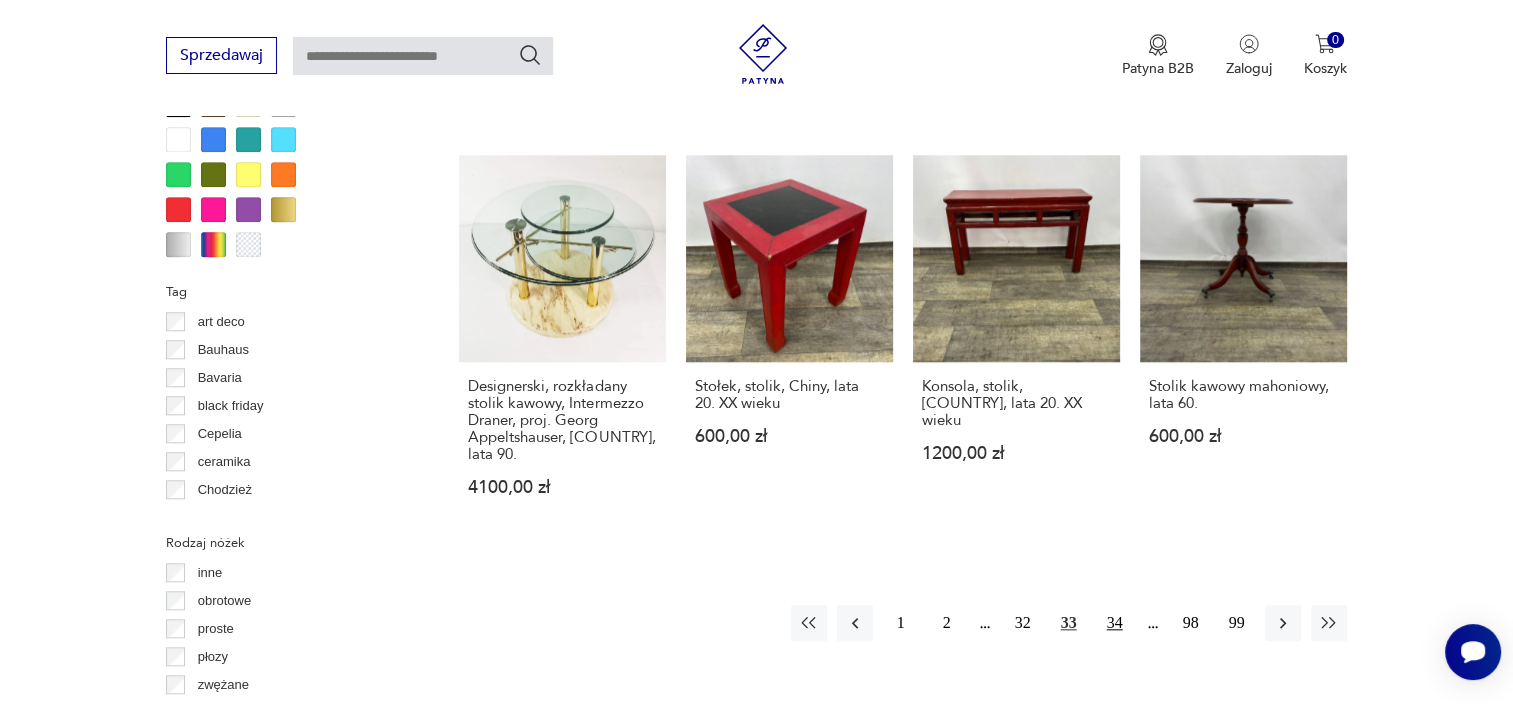 click on "34" at bounding box center [1115, 623] 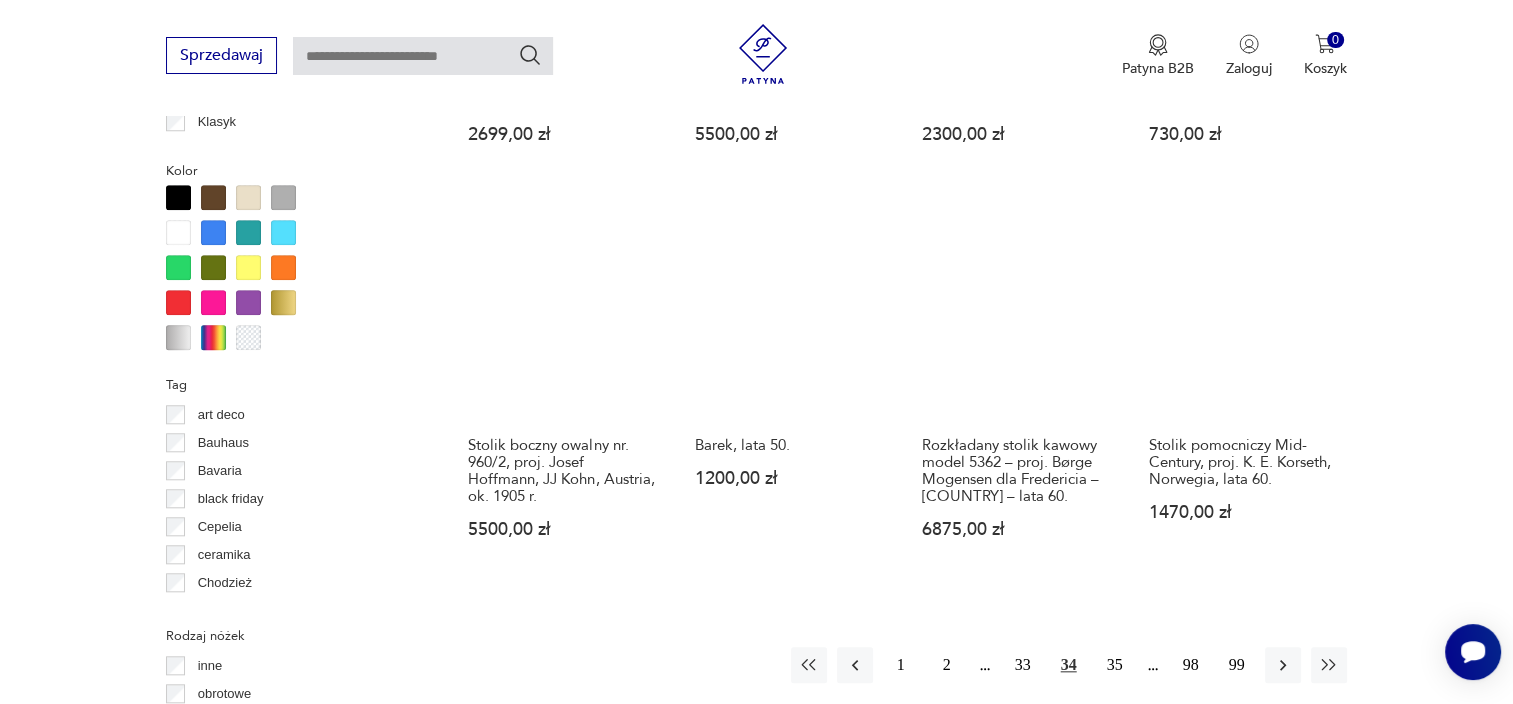 scroll, scrollTop: 1809, scrollLeft: 0, axis: vertical 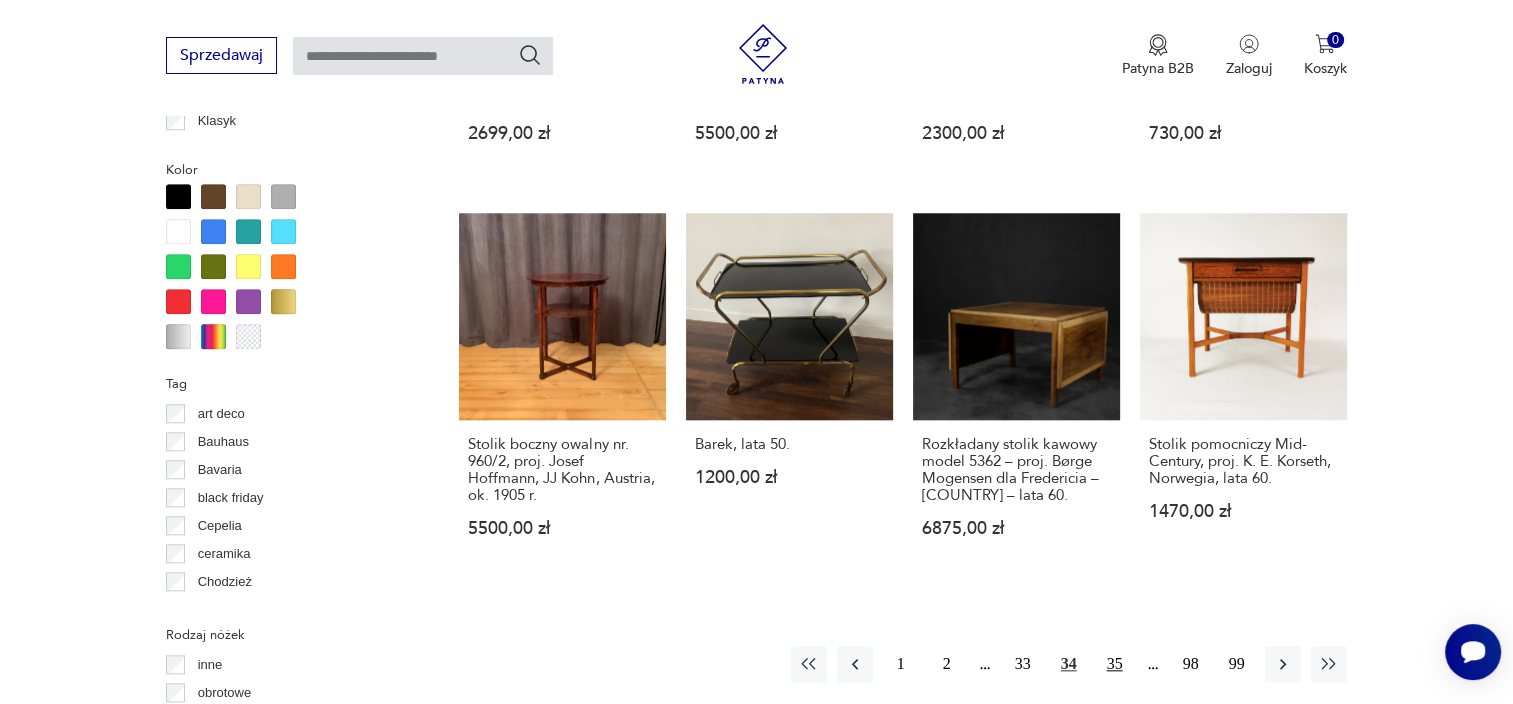 click on "35" at bounding box center (1115, 664) 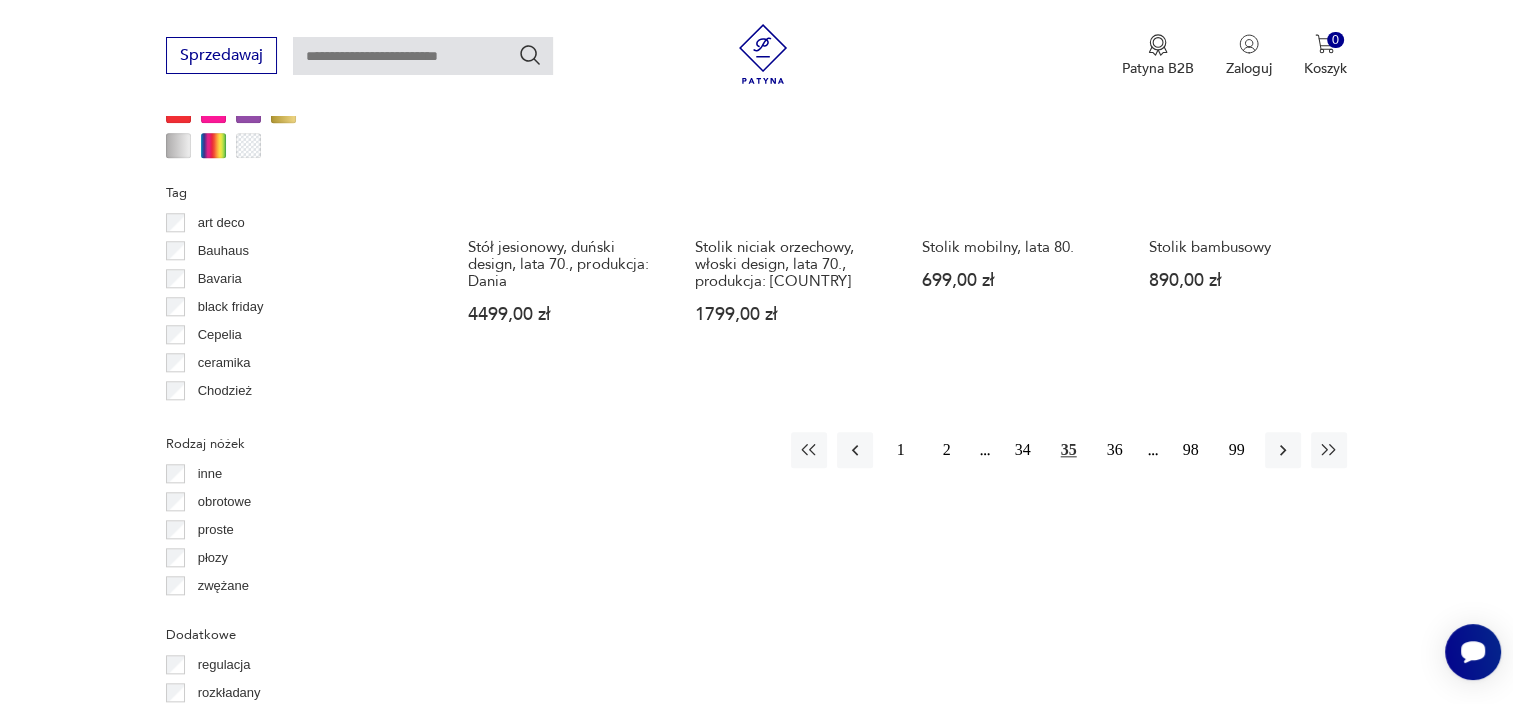 scroll, scrollTop: 1870, scrollLeft: 0, axis: vertical 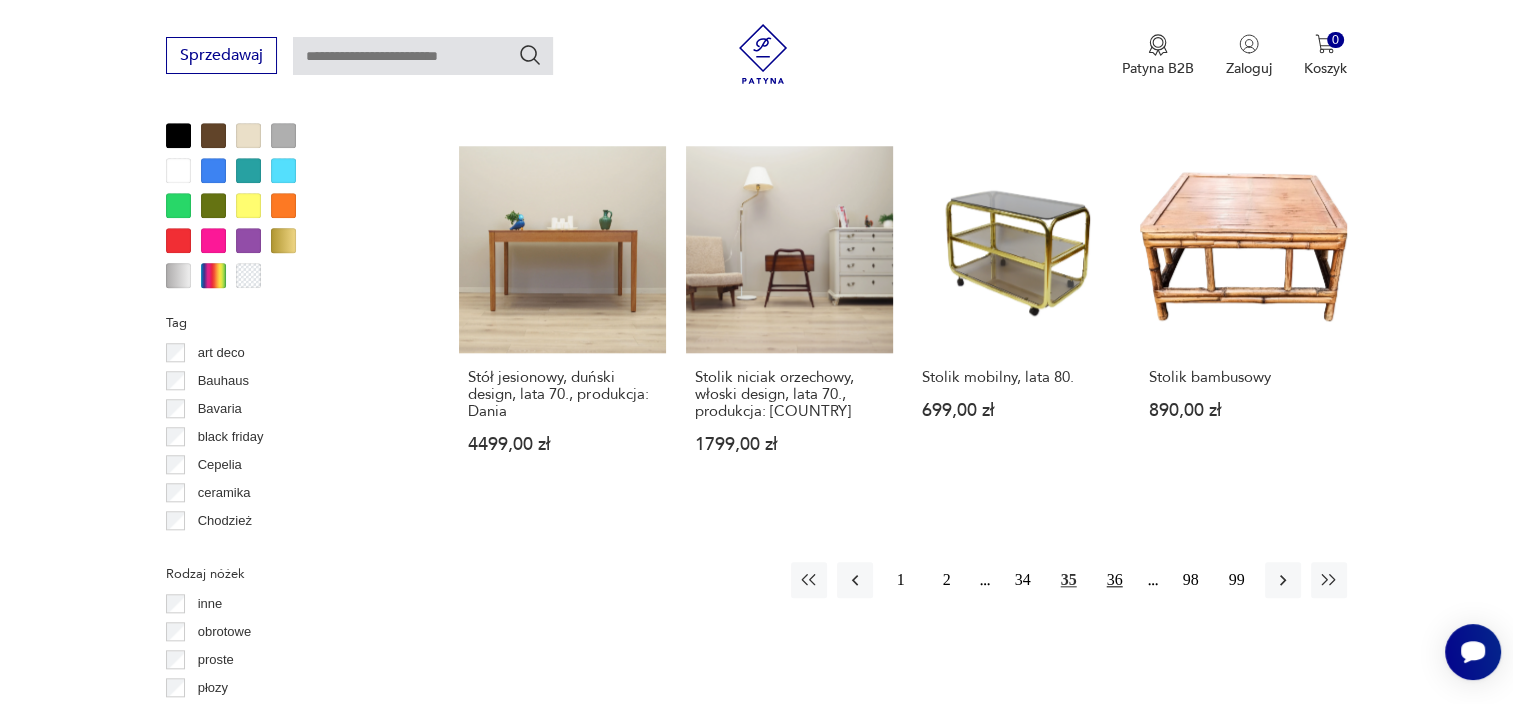 click on "36" at bounding box center [1115, 580] 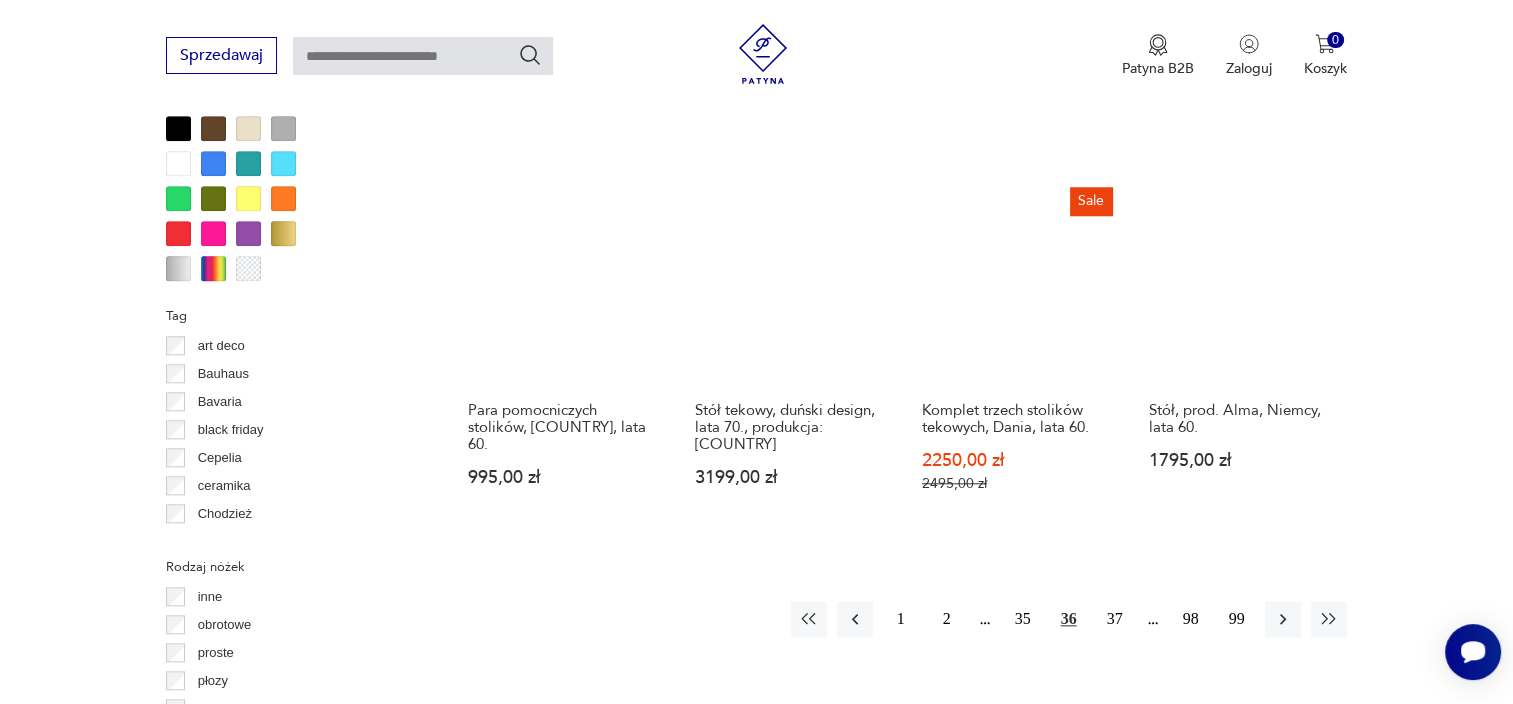 scroll, scrollTop: 1876, scrollLeft: 0, axis: vertical 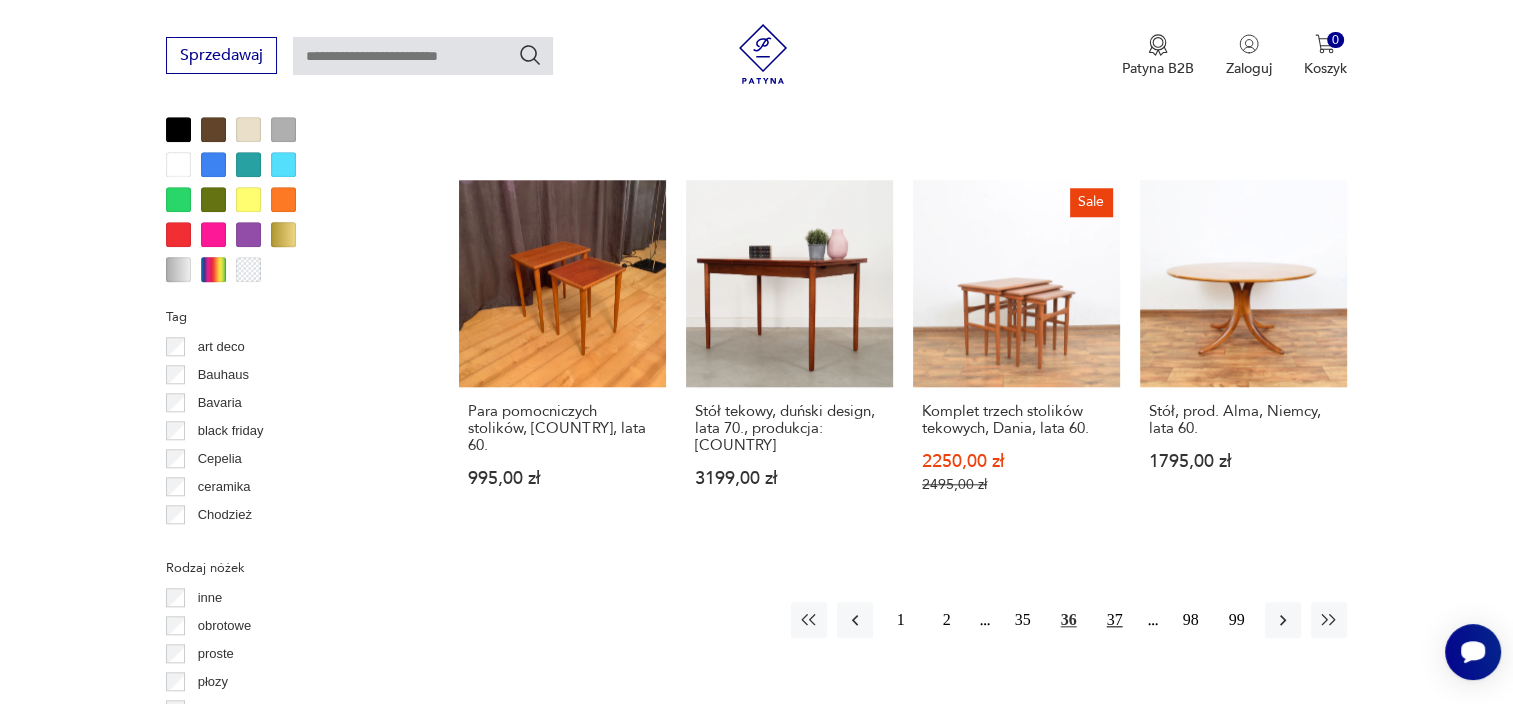 click on "37" at bounding box center (1115, 620) 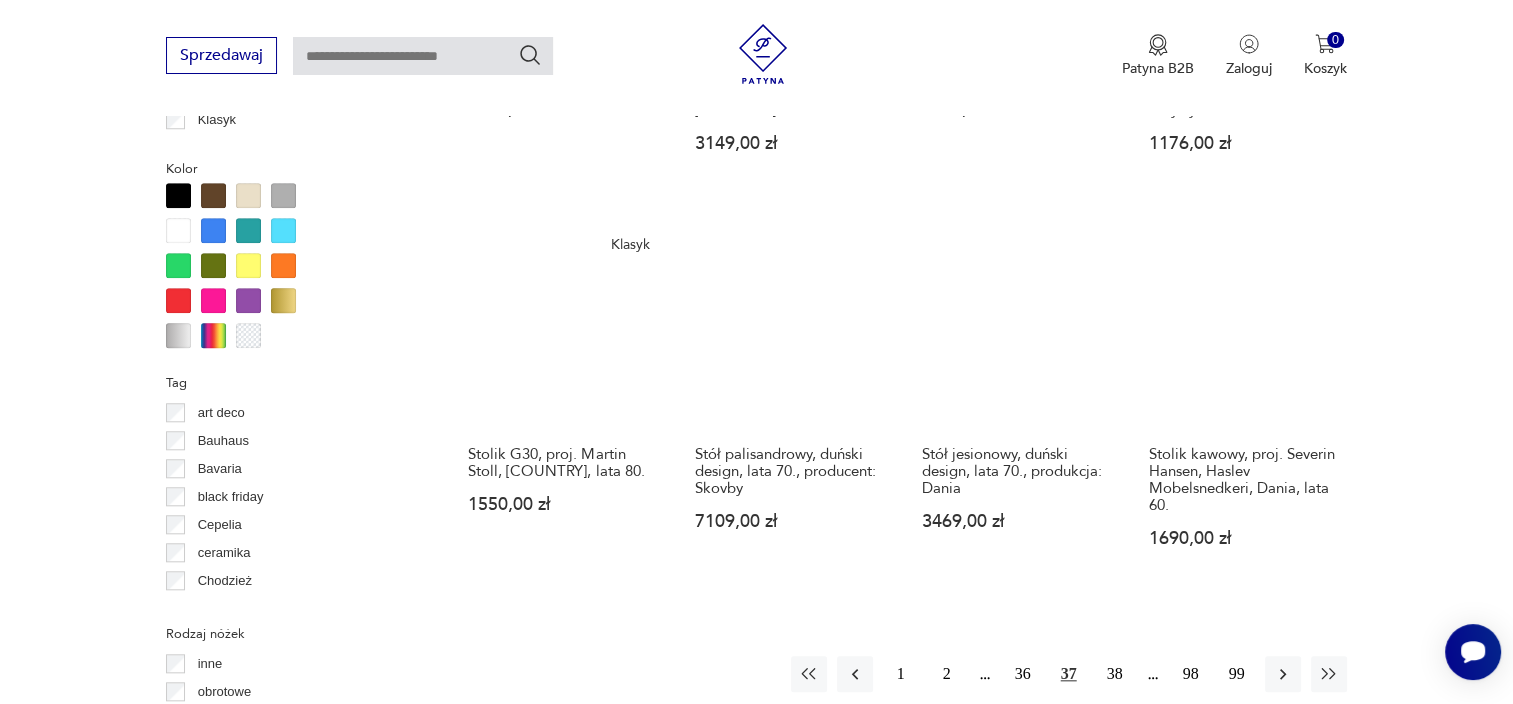 scroll, scrollTop: 1818, scrollLeft: 0, axis: vertical 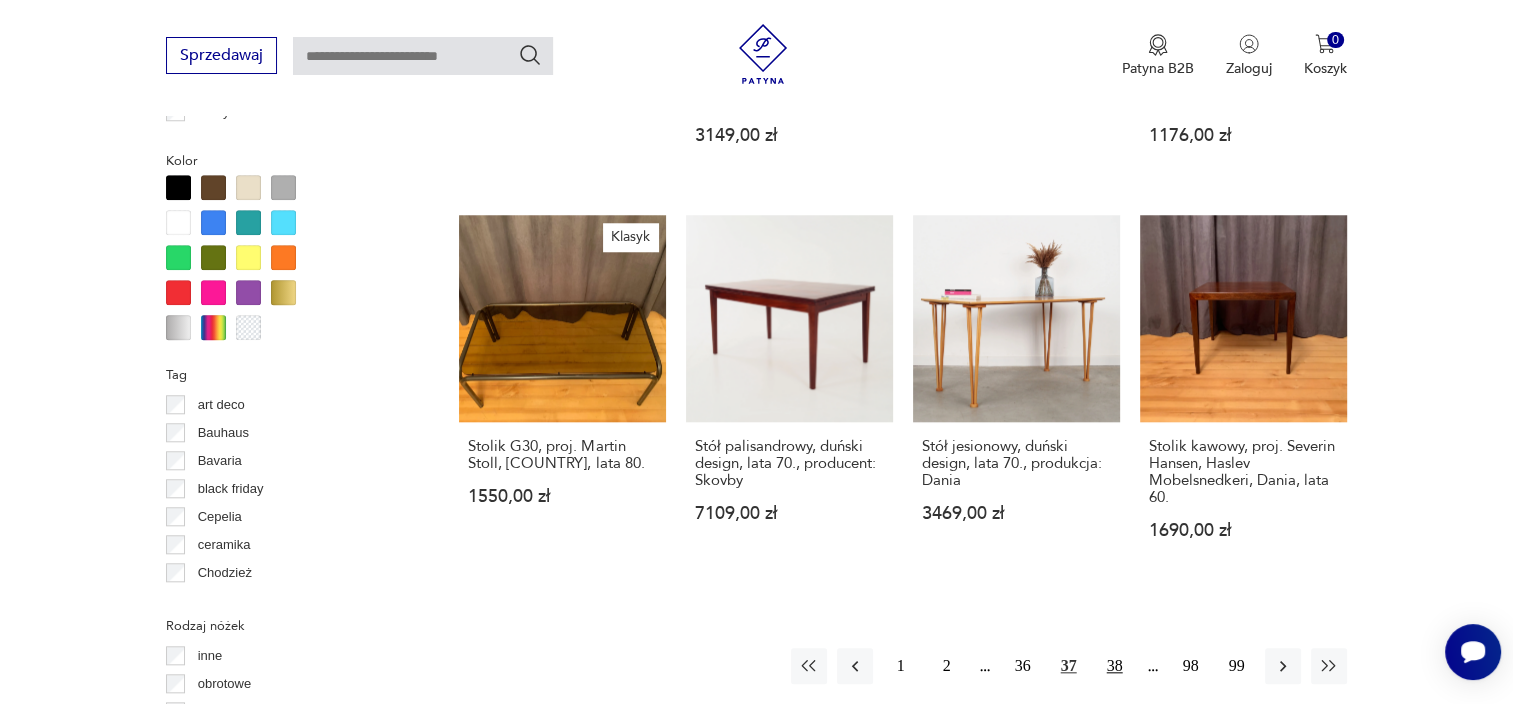 click on "38" at bounding box center (1115, 666) 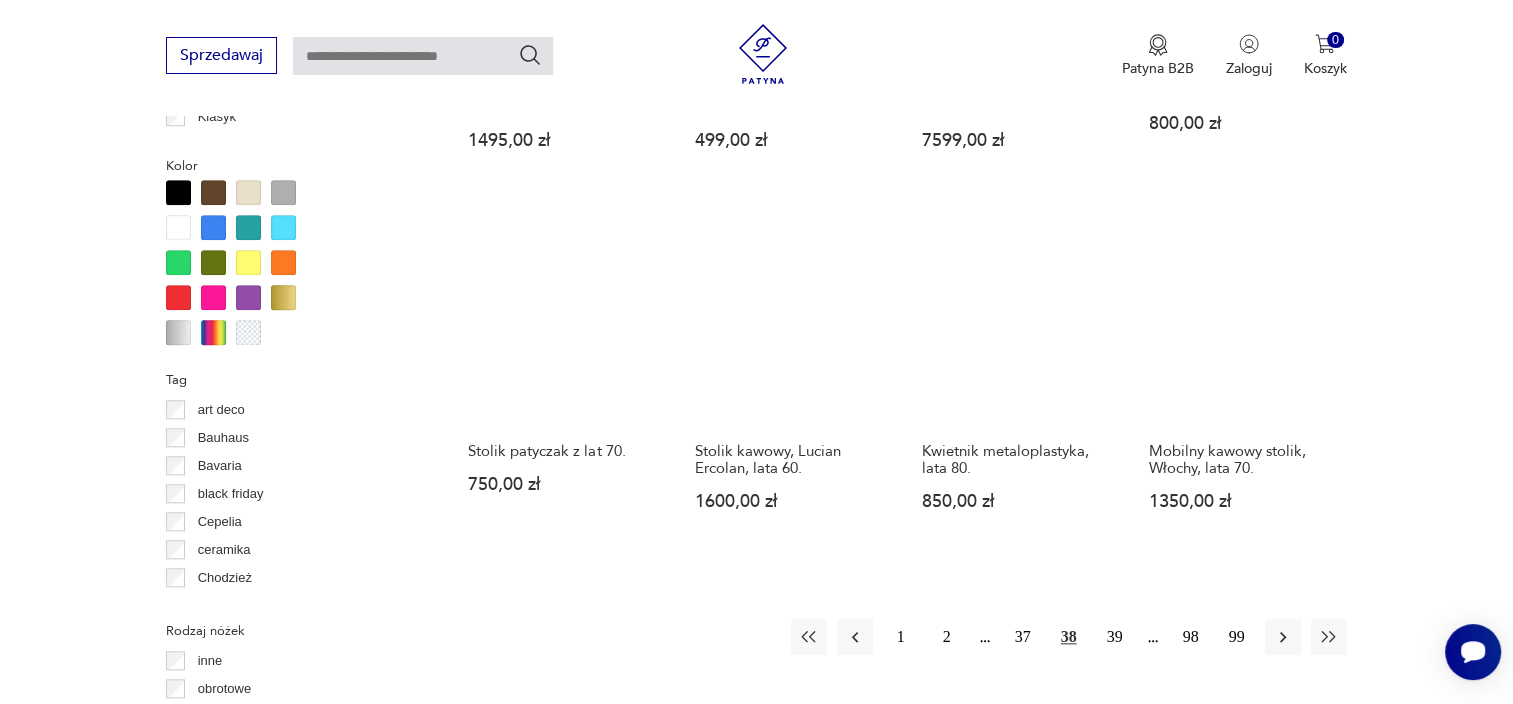 scroll, scrollTop: 1812, scrollLeft: 0, axis: vertical 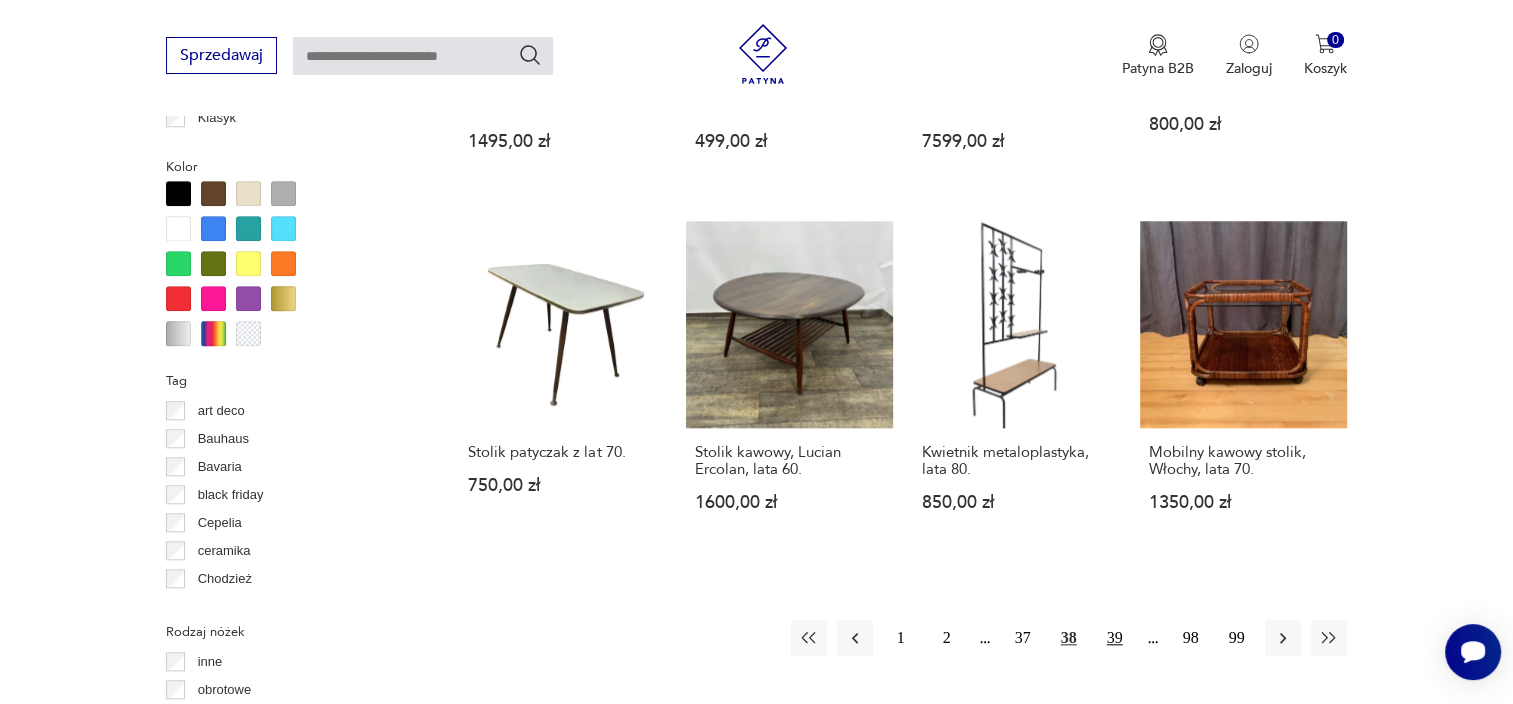 click on "39" at bounding box center (1115, 638) 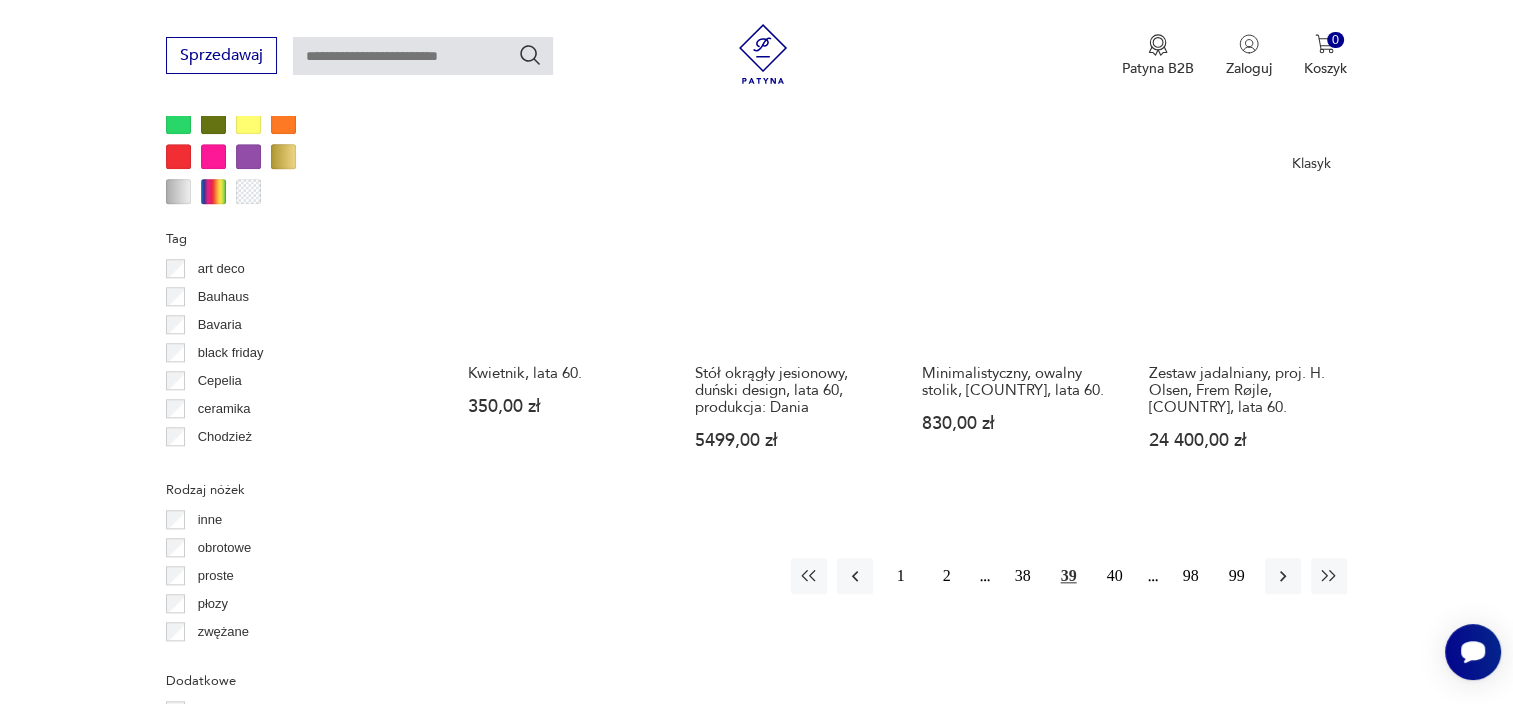 scroll, scrollTop: 1959, scrollLeft: 0, axis: vertical 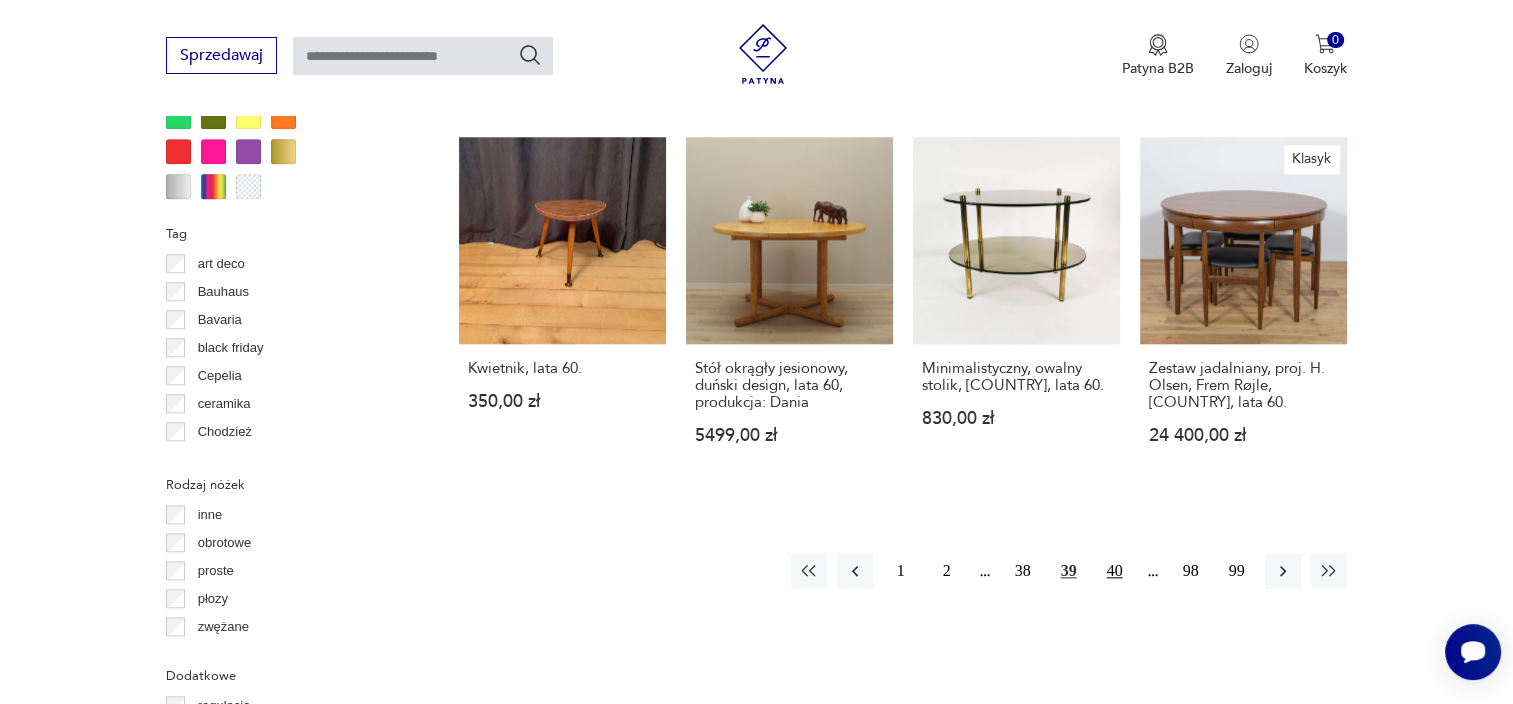 click on "40" at bounding box center (1115, 571) 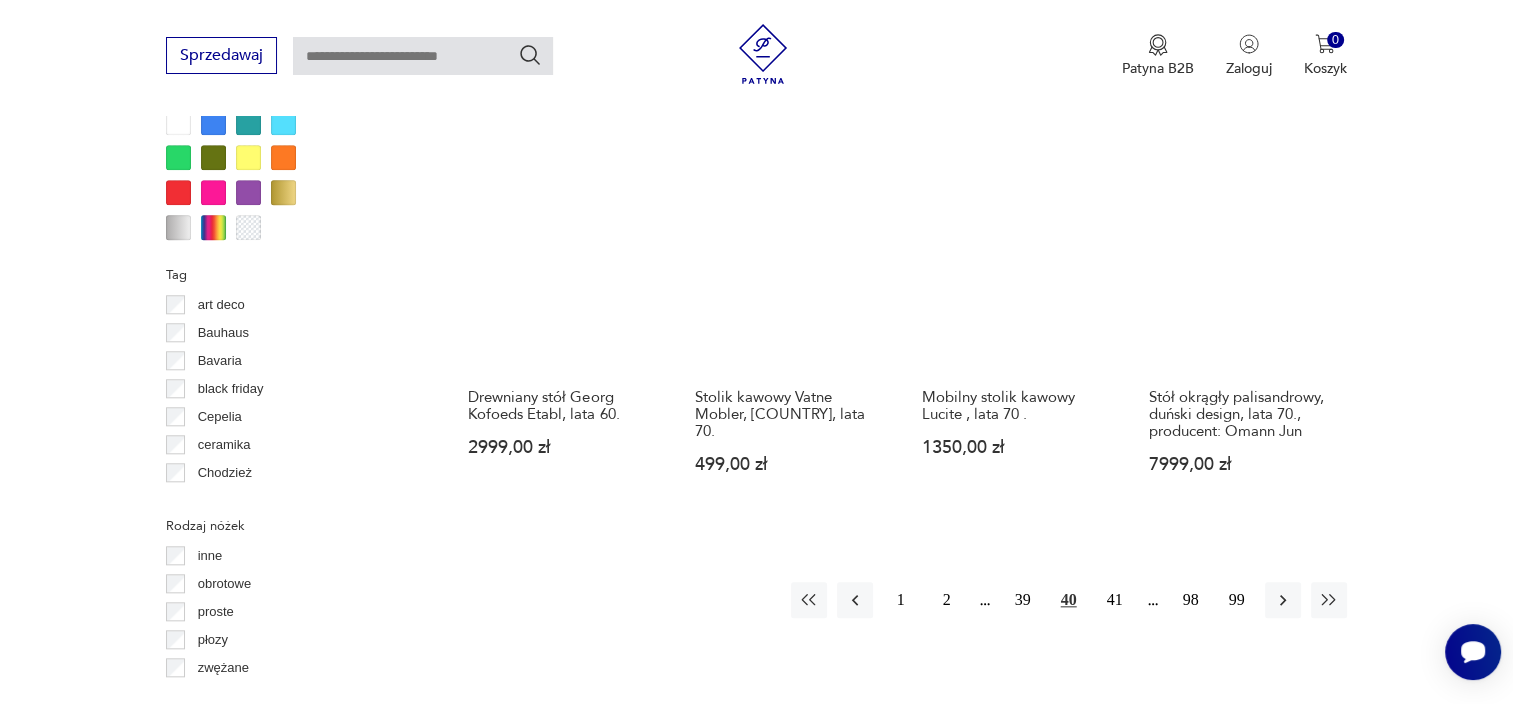 scroll, scrollTop: 1920, scrollLeft: 0, axis: vertical 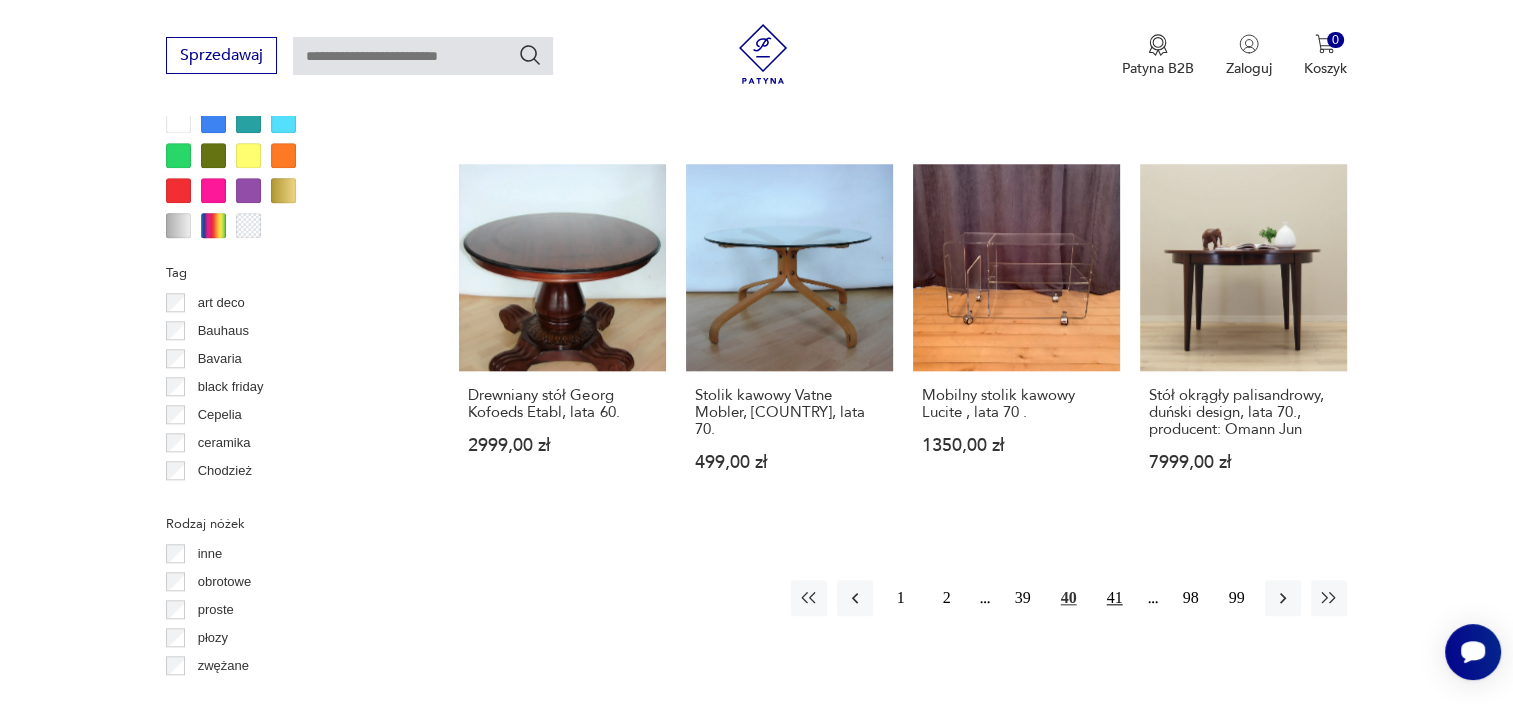 click on "41" at bounding box center (1115, 598) 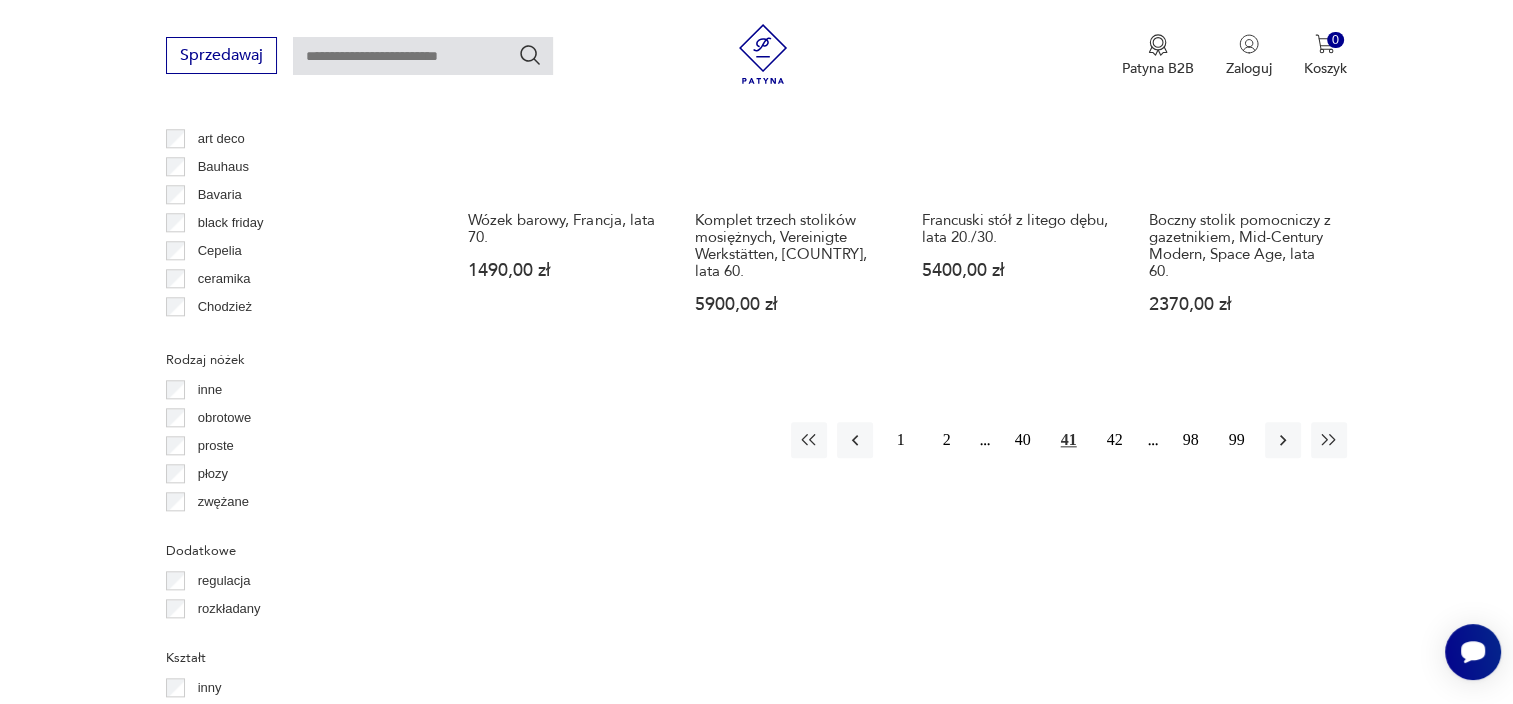 scroll, scrollTop: 2105, scrollLeft: 0, axis: vertical 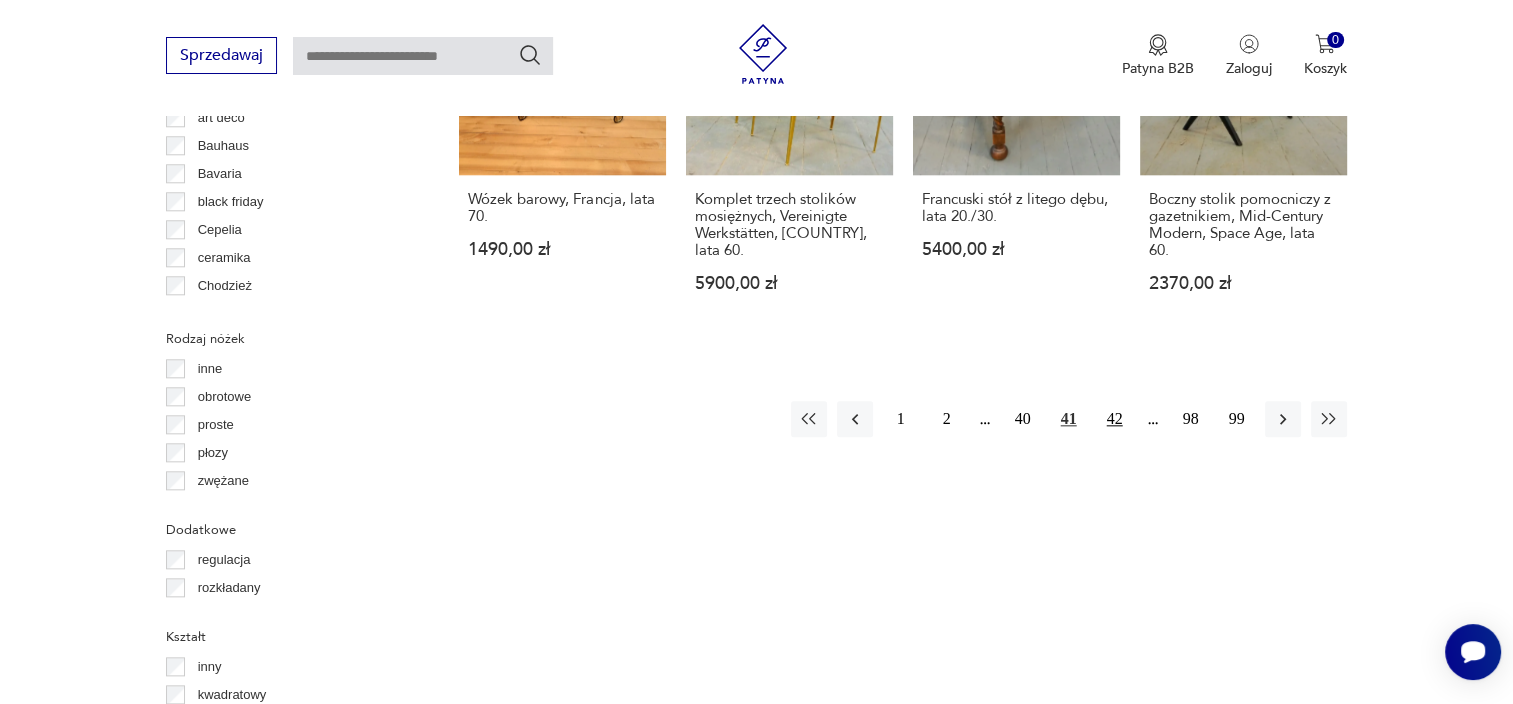 click on "42" at bounding box center (1115, 419) 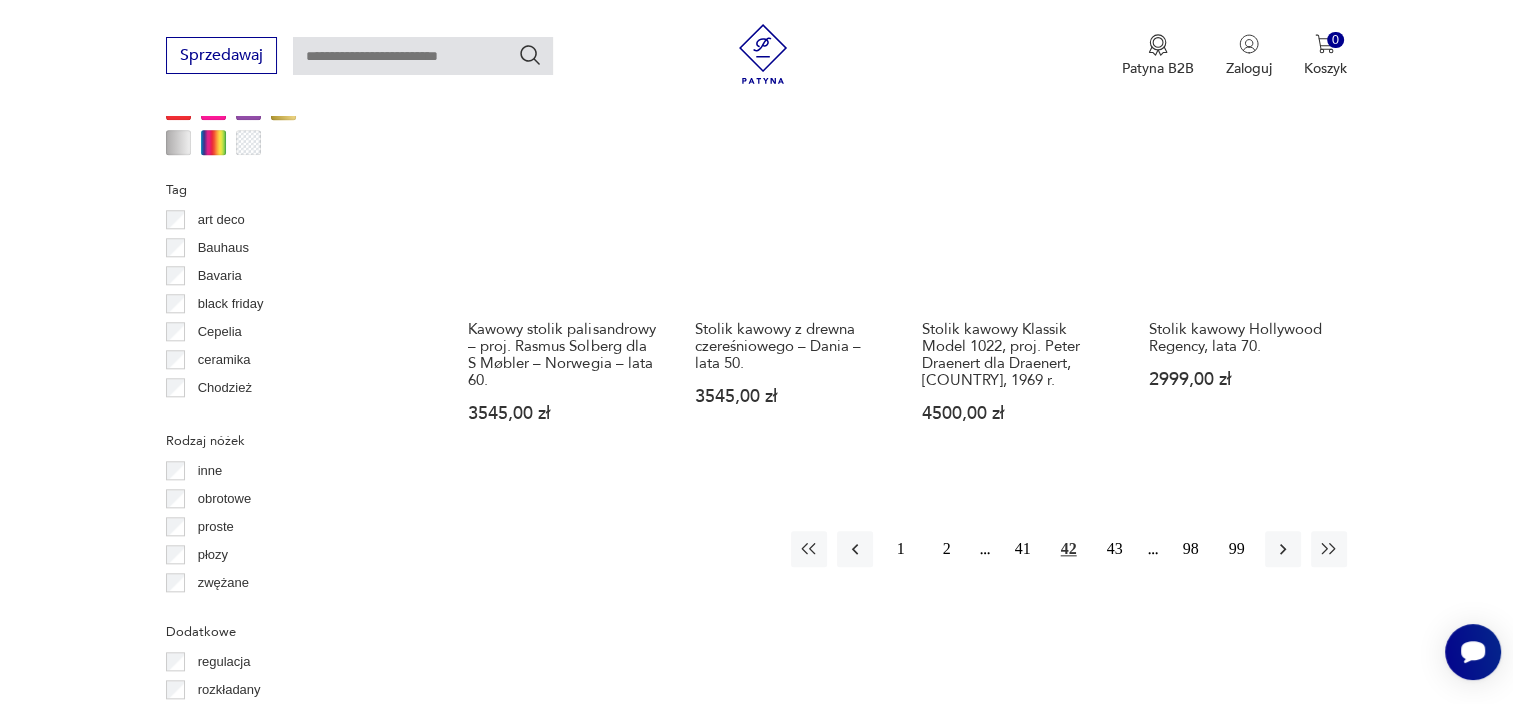 scroll, scrollTop: 2021, scrollLeft: 0, axis: vertical 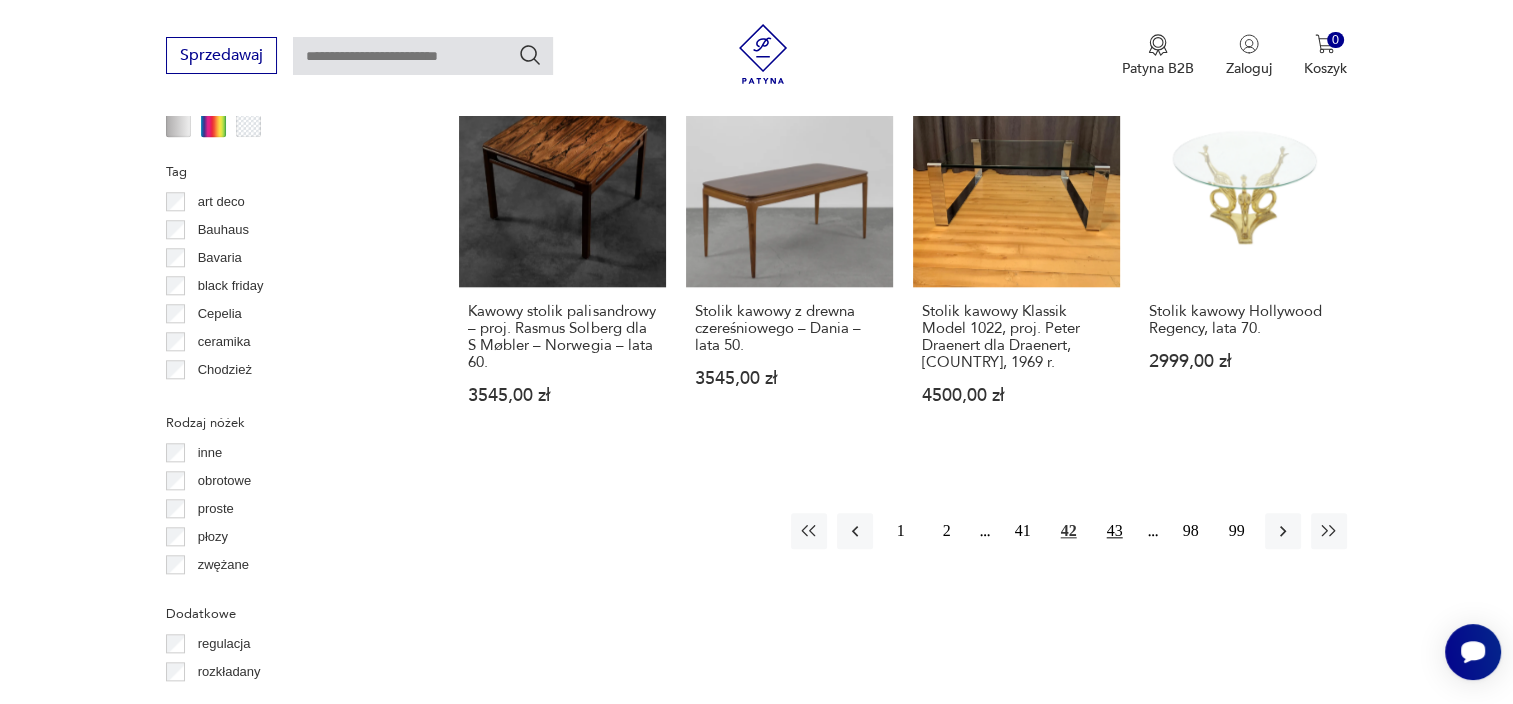 click on "43" at bounding box center (1115, 531) 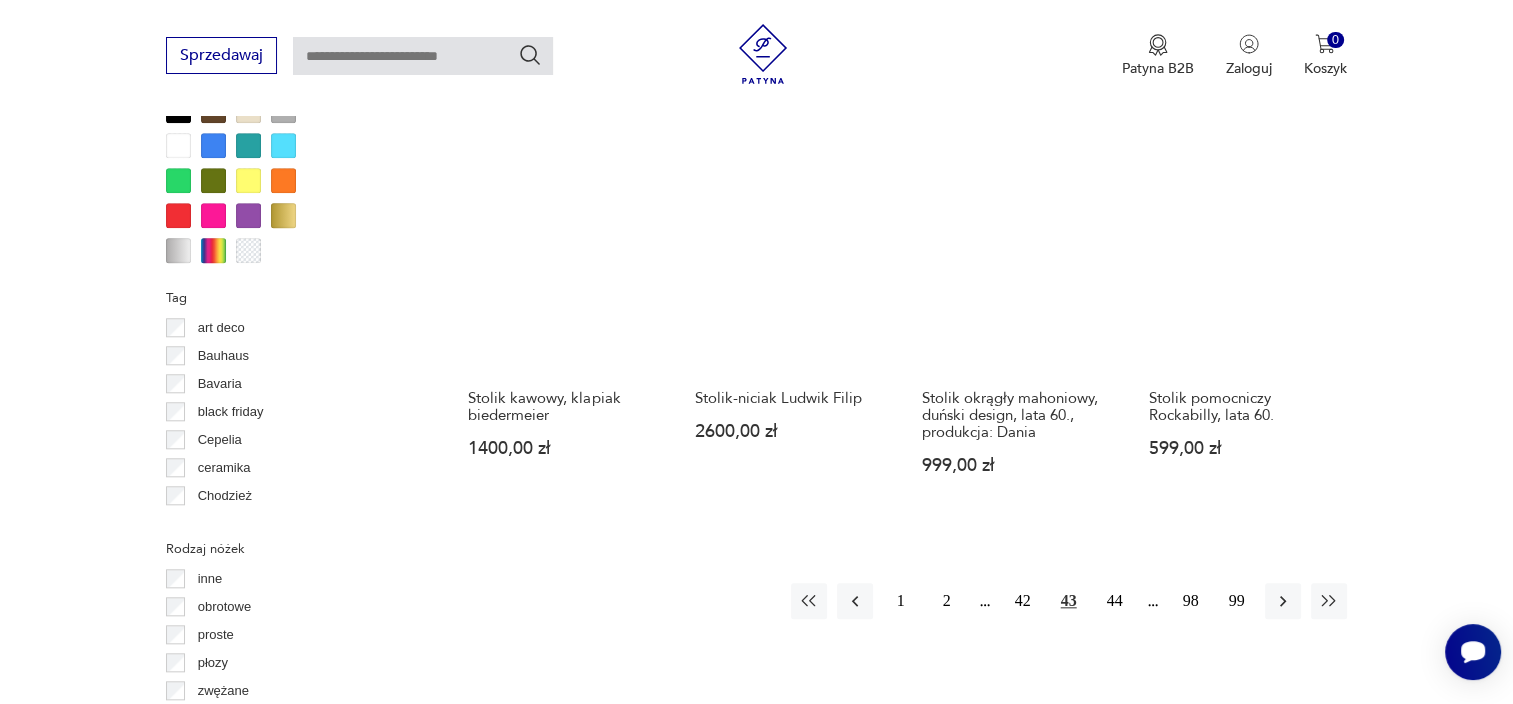 scroll, scrollTop: 1894, scrollLeft: 0, axis: vertical 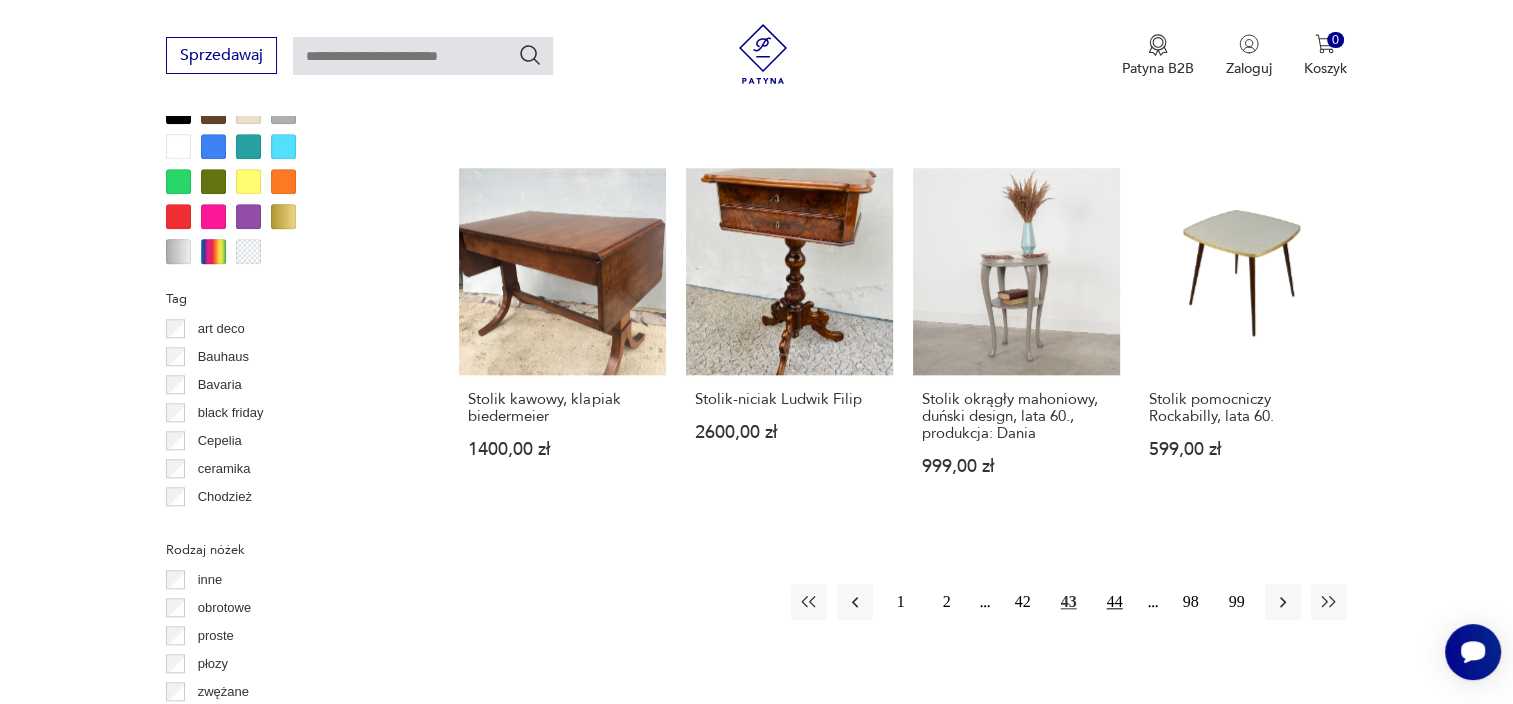click on "44" at bounding box center [1115, 602] 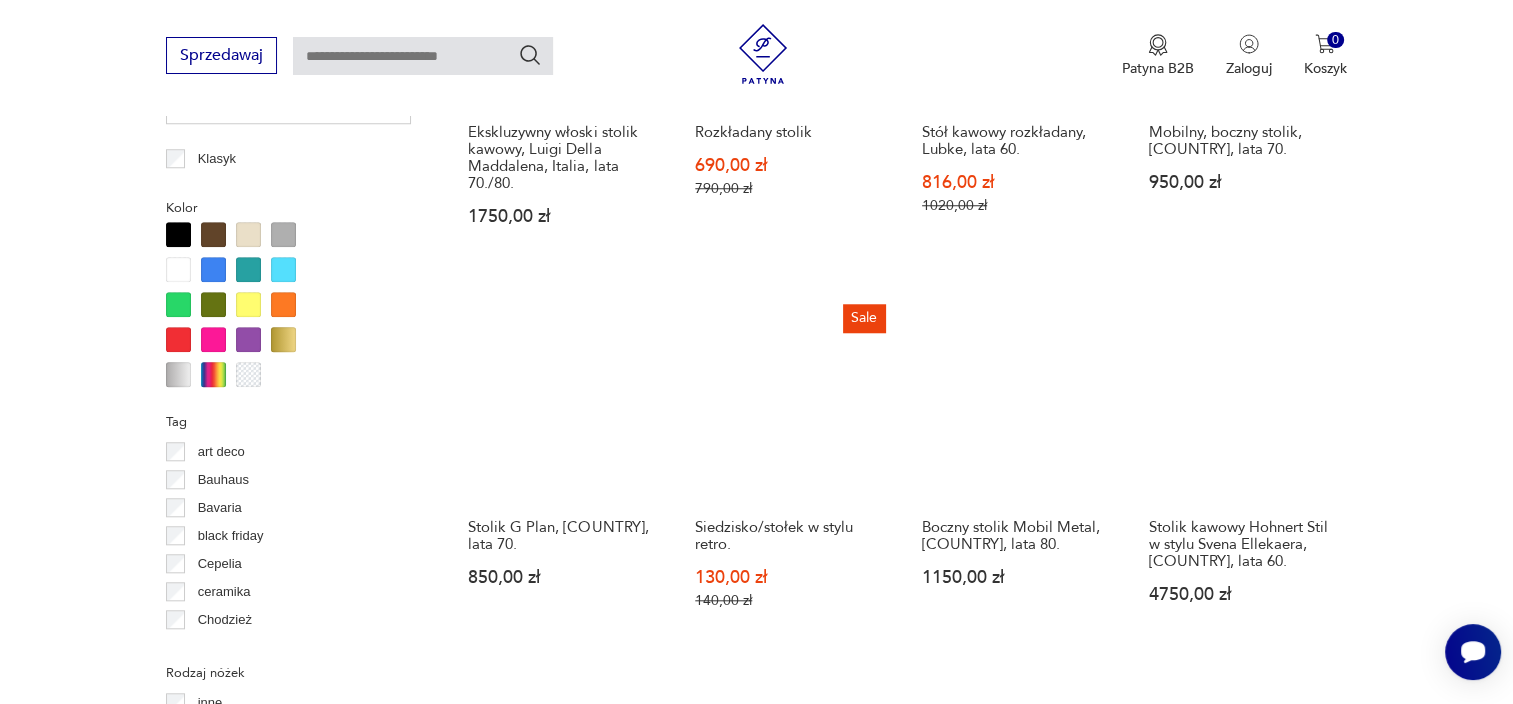 scroll, scrollTop: 2160, scrollLeft: 0, axis: vertical 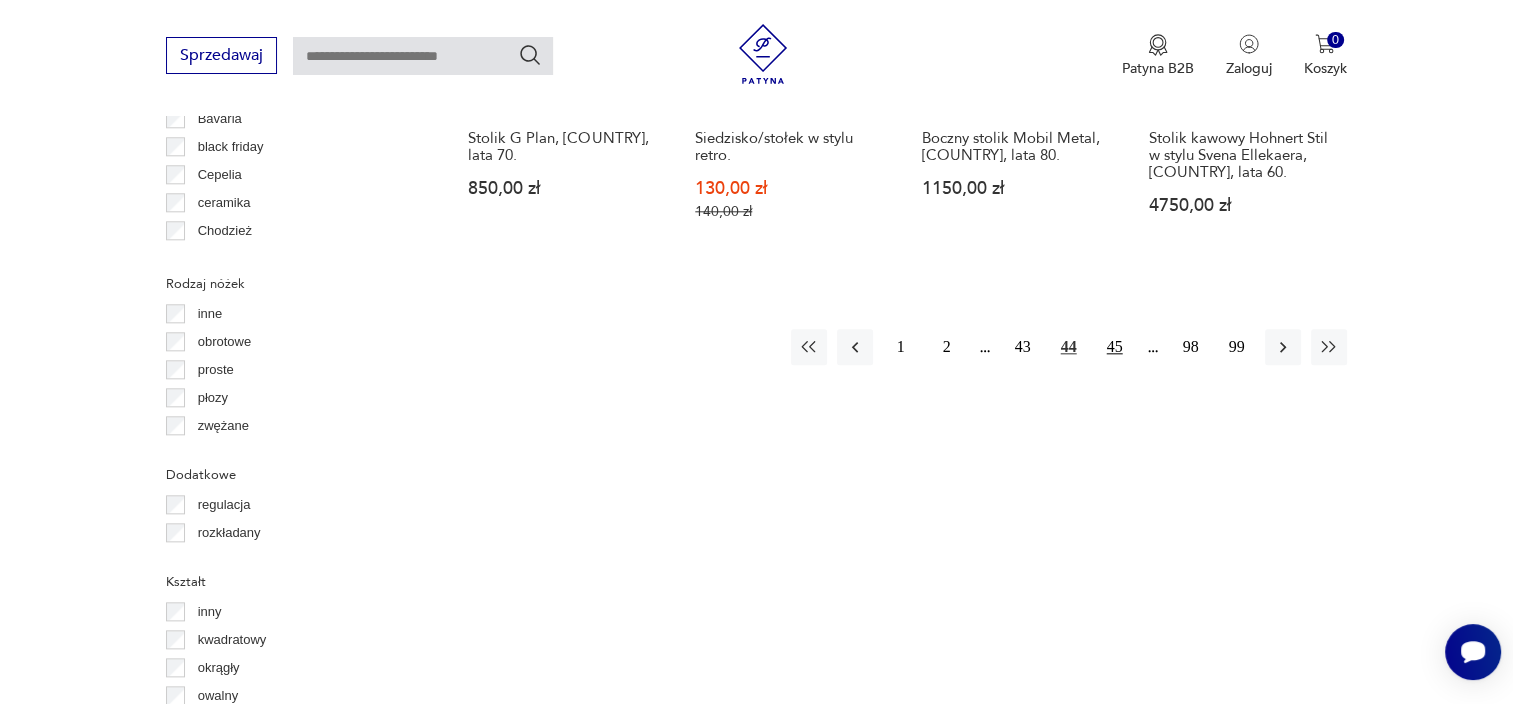 click on "45" at bounding box center [1115, 347] 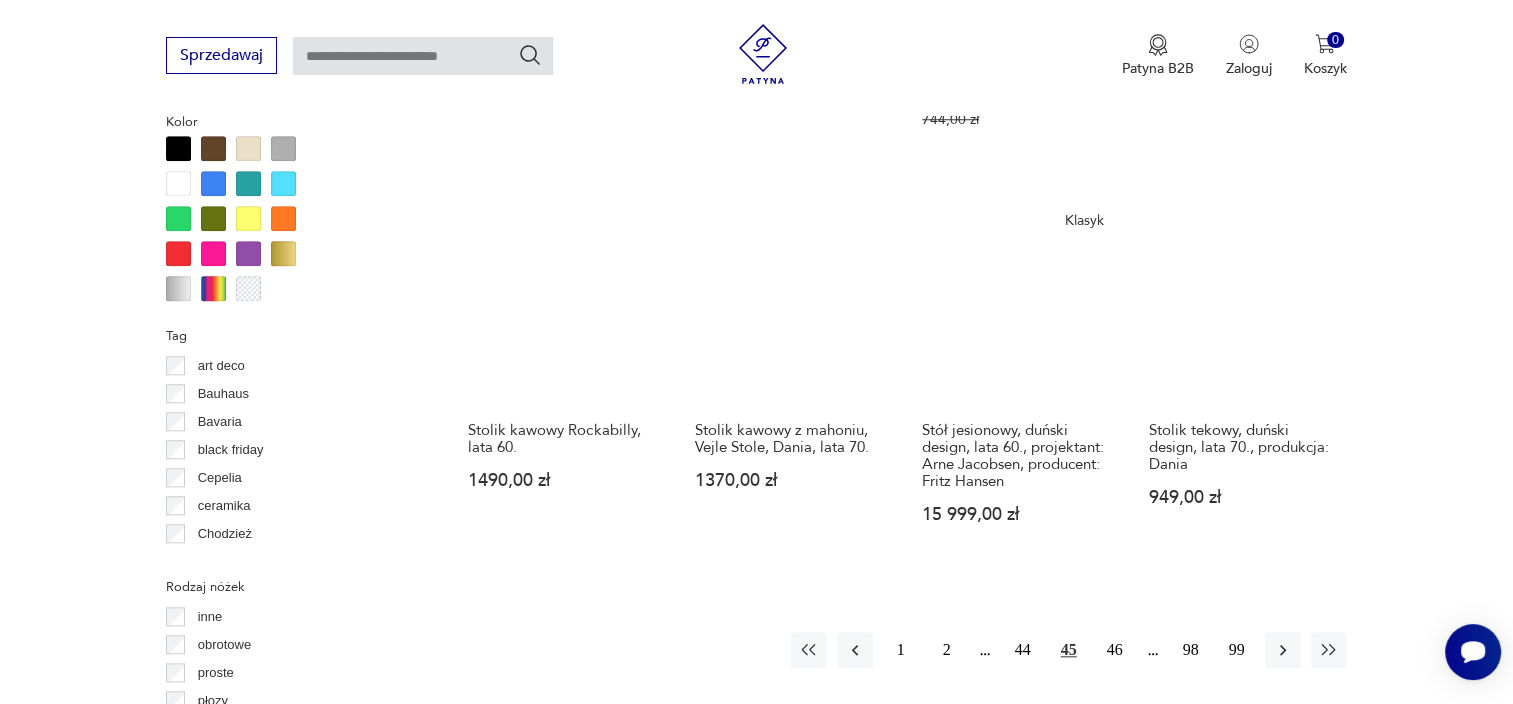 scroll, scrollTop: 1865, scrollLeft: 0, axis: vertical 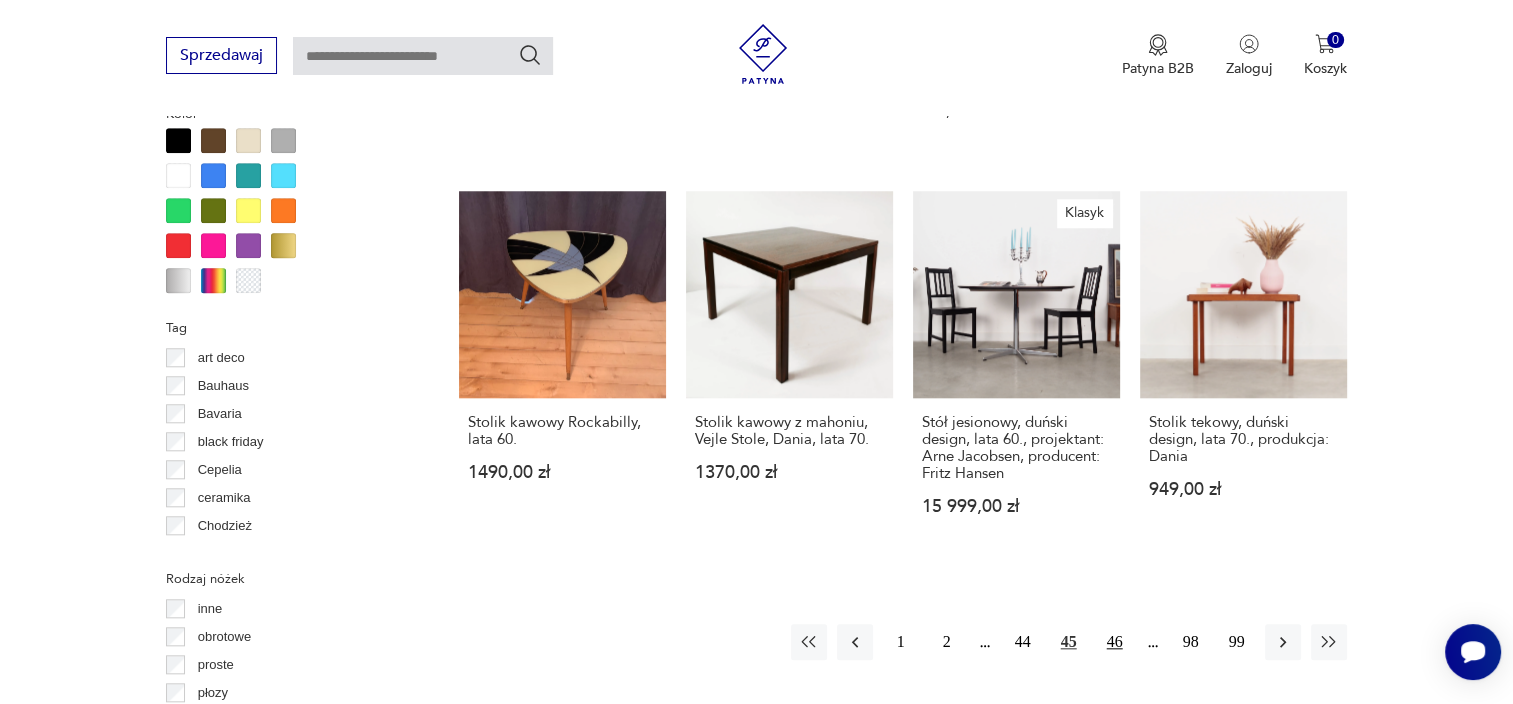 click on "46" at bounding box center (1115, 642) 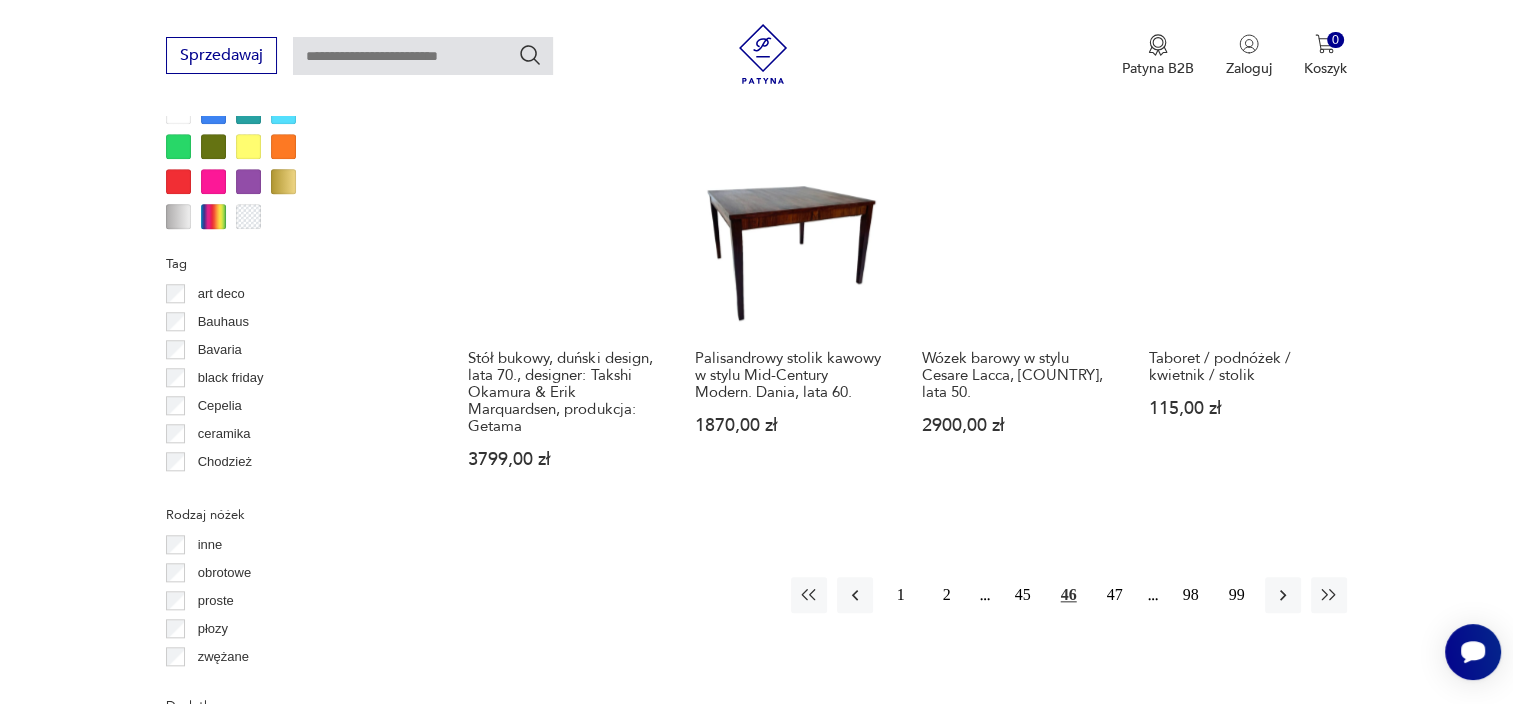 scroll, scrollTop: 1934, scrollLeft: 0, axis: vertical 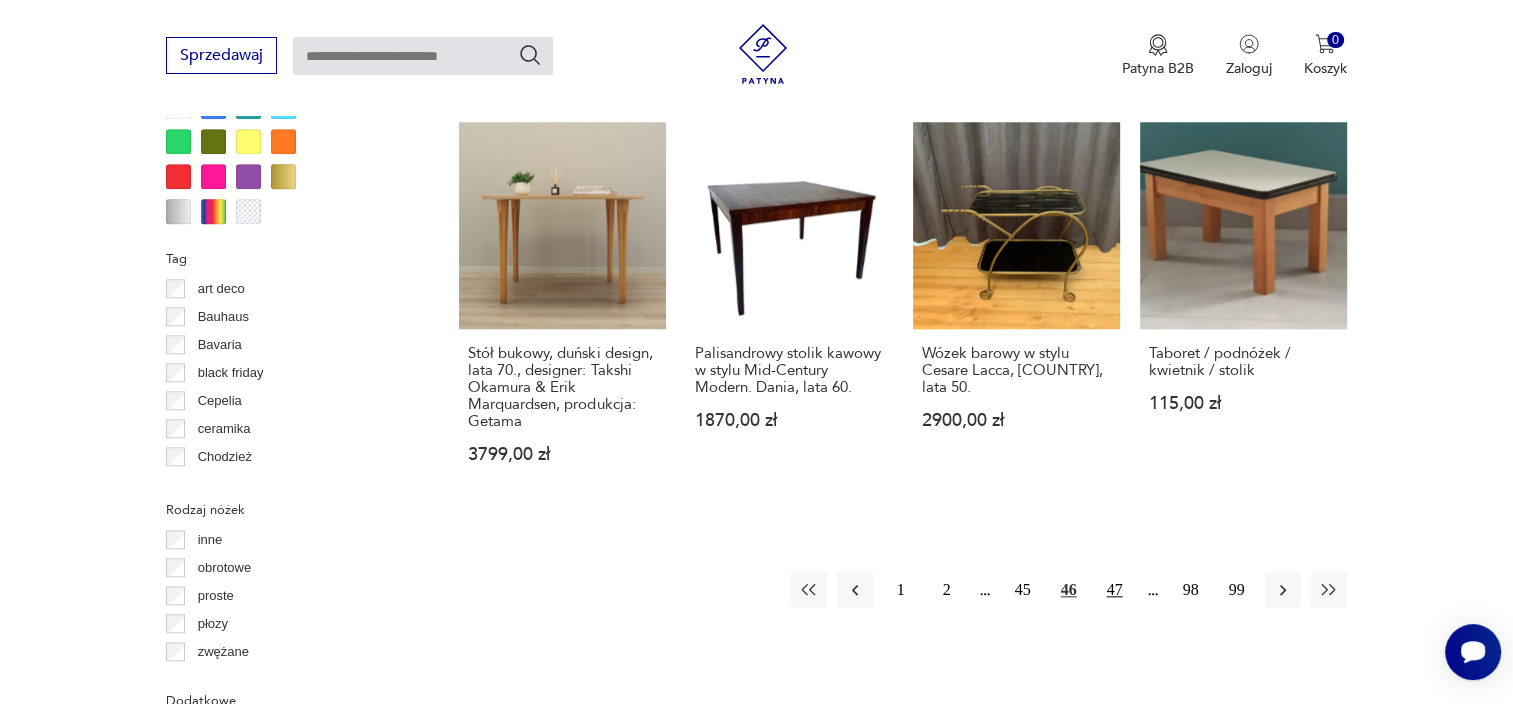 click on "47" at bounding box center (1115, 590) 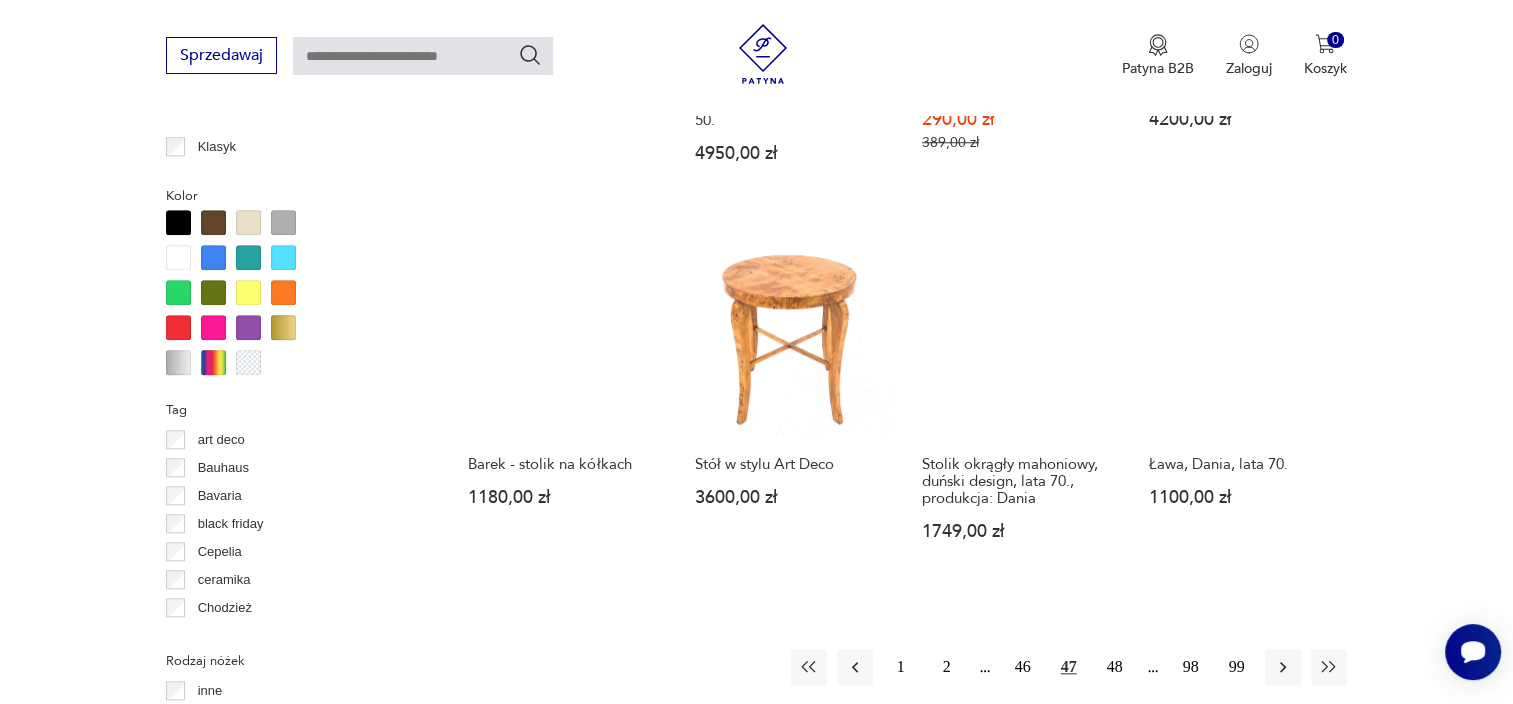 scroll, scrollTop: 1850, scrollLeft: 0, axis: vertical 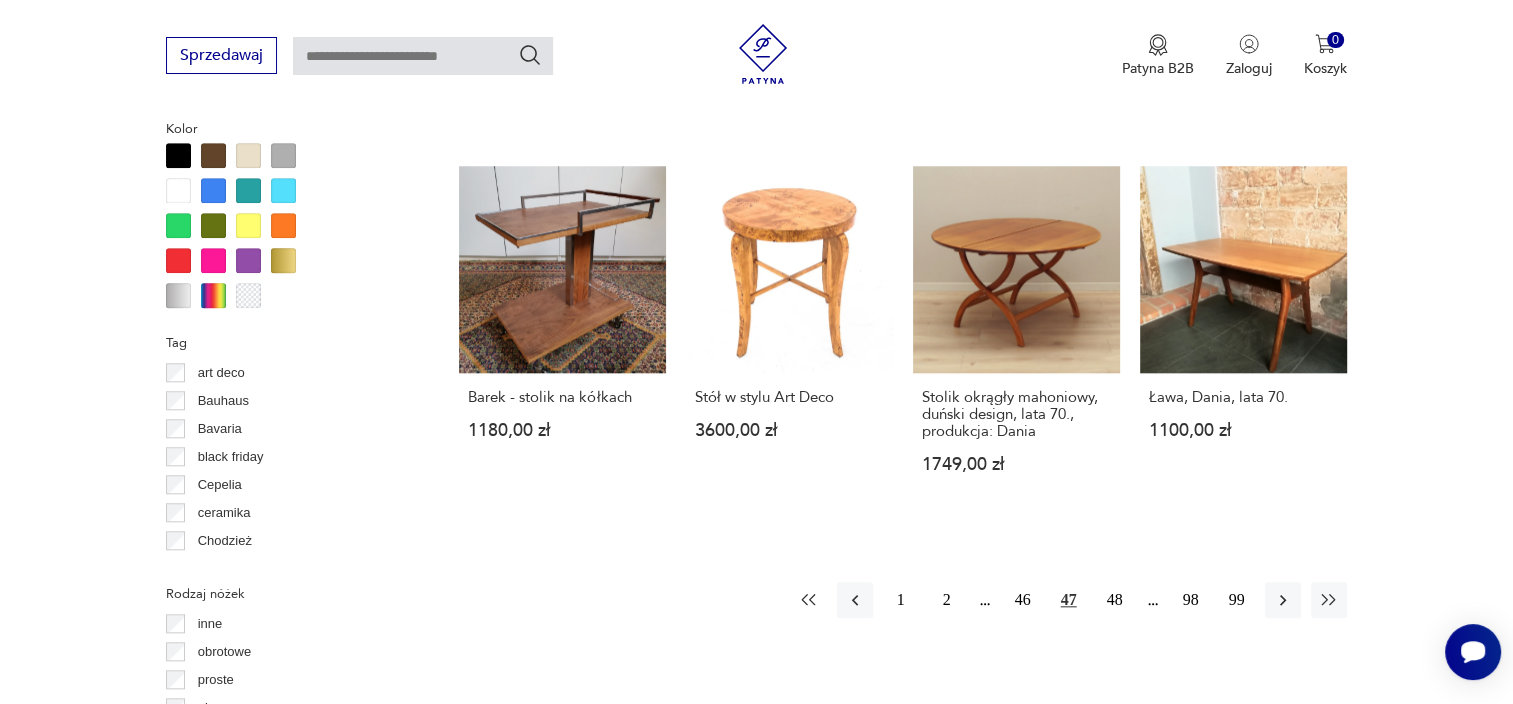 click at bounding box center [809, 600] 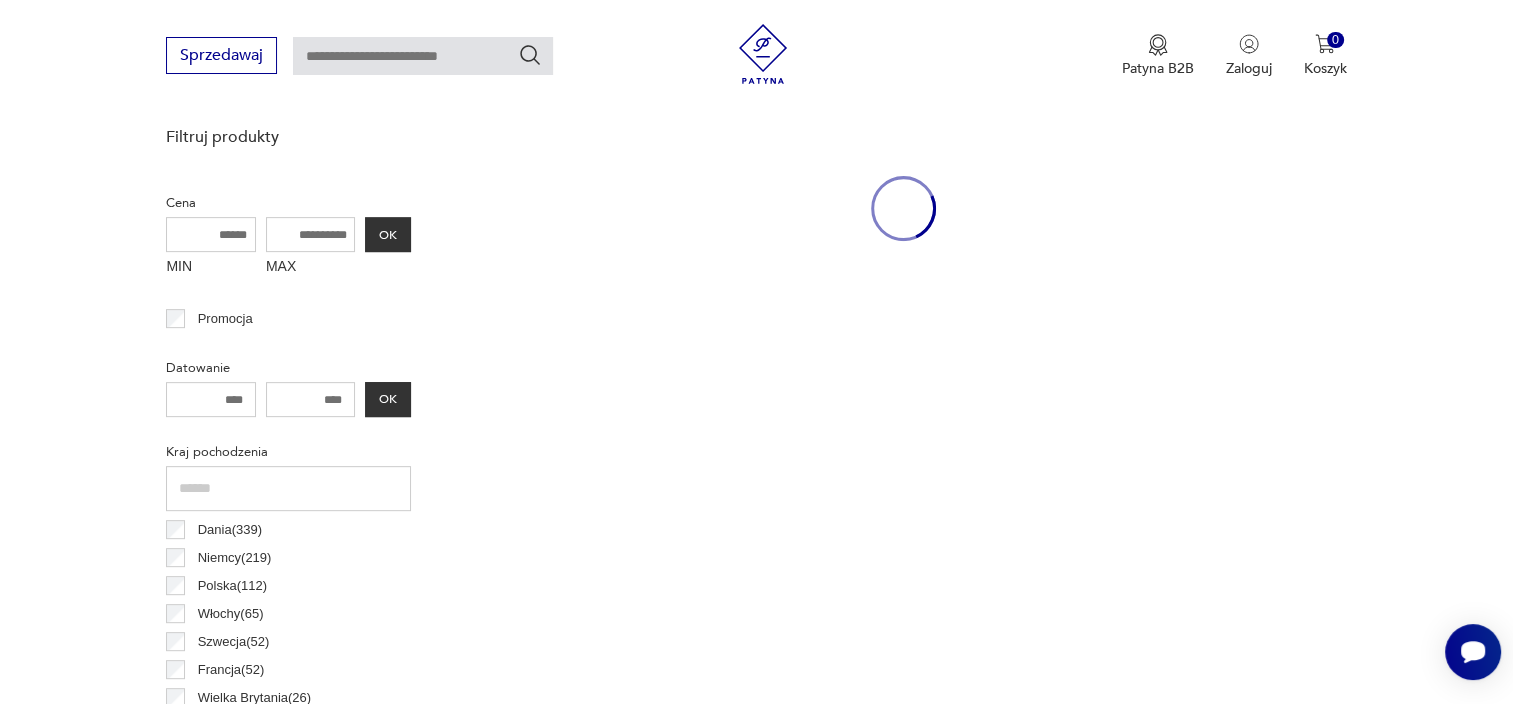 scroll, scrollTop: 530, scrollLeft: 0, axis: vertical 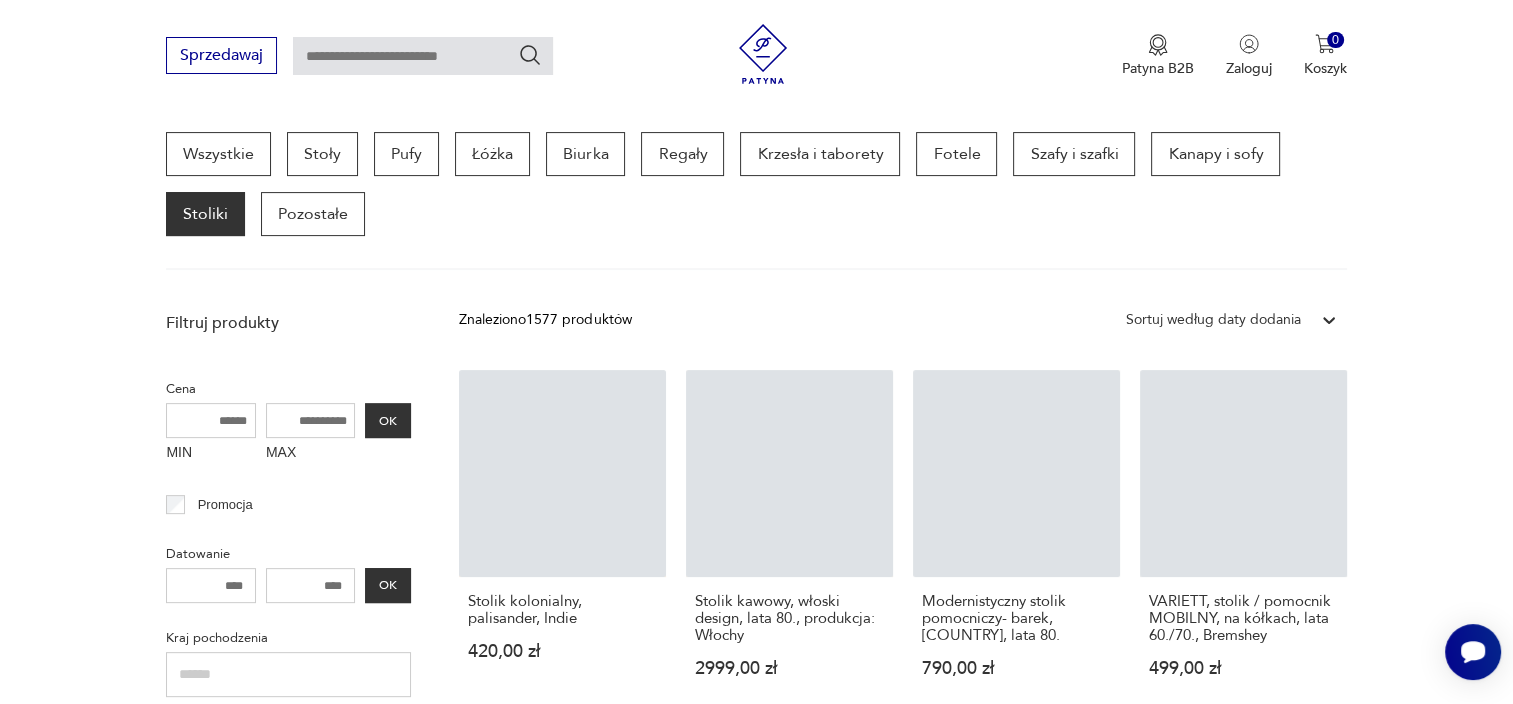 click on "MAX" at bounding box center (311, 420) 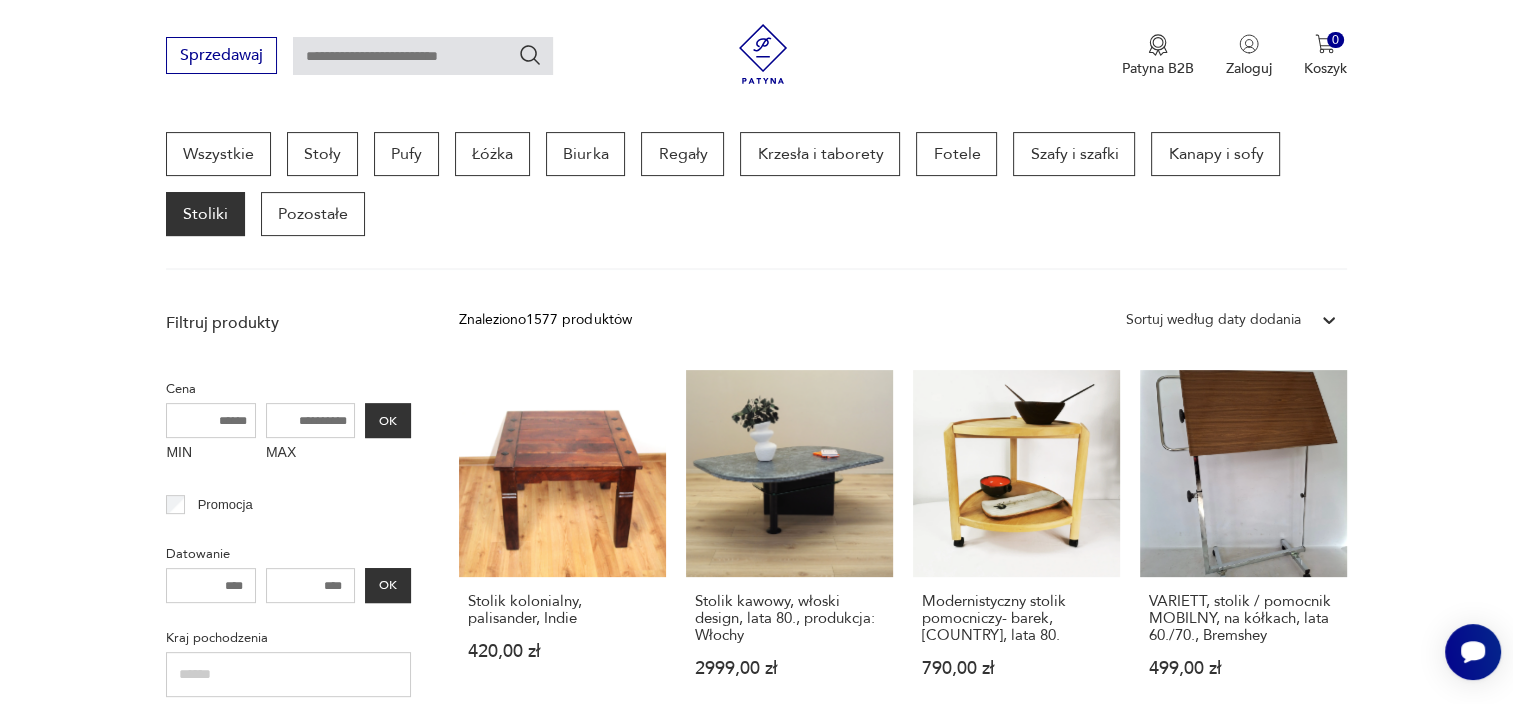 click on "Sortuj według daty dodania" at bounding box center [1213, 320] 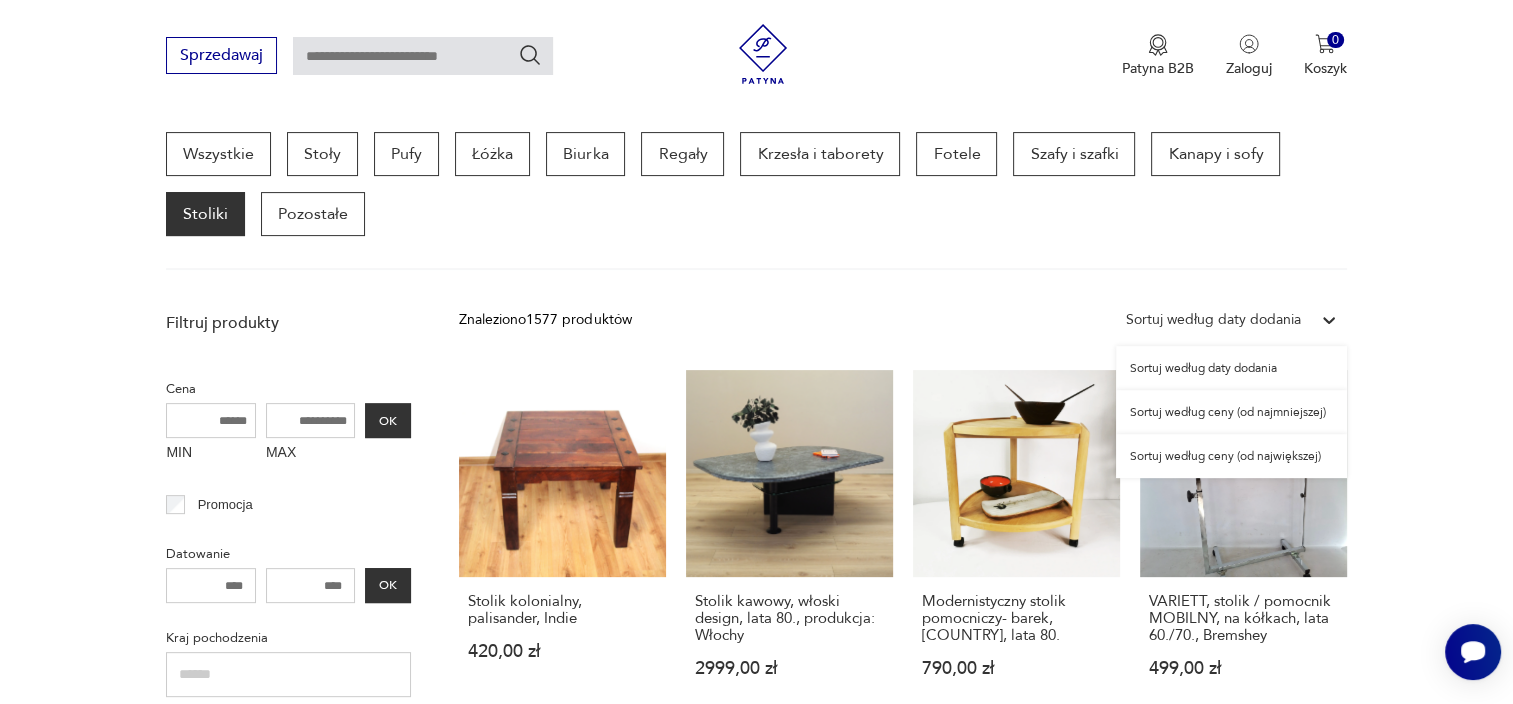 click on "Sortuj według ceny (od najmniejszej)" at bounding box center [1231, 412] 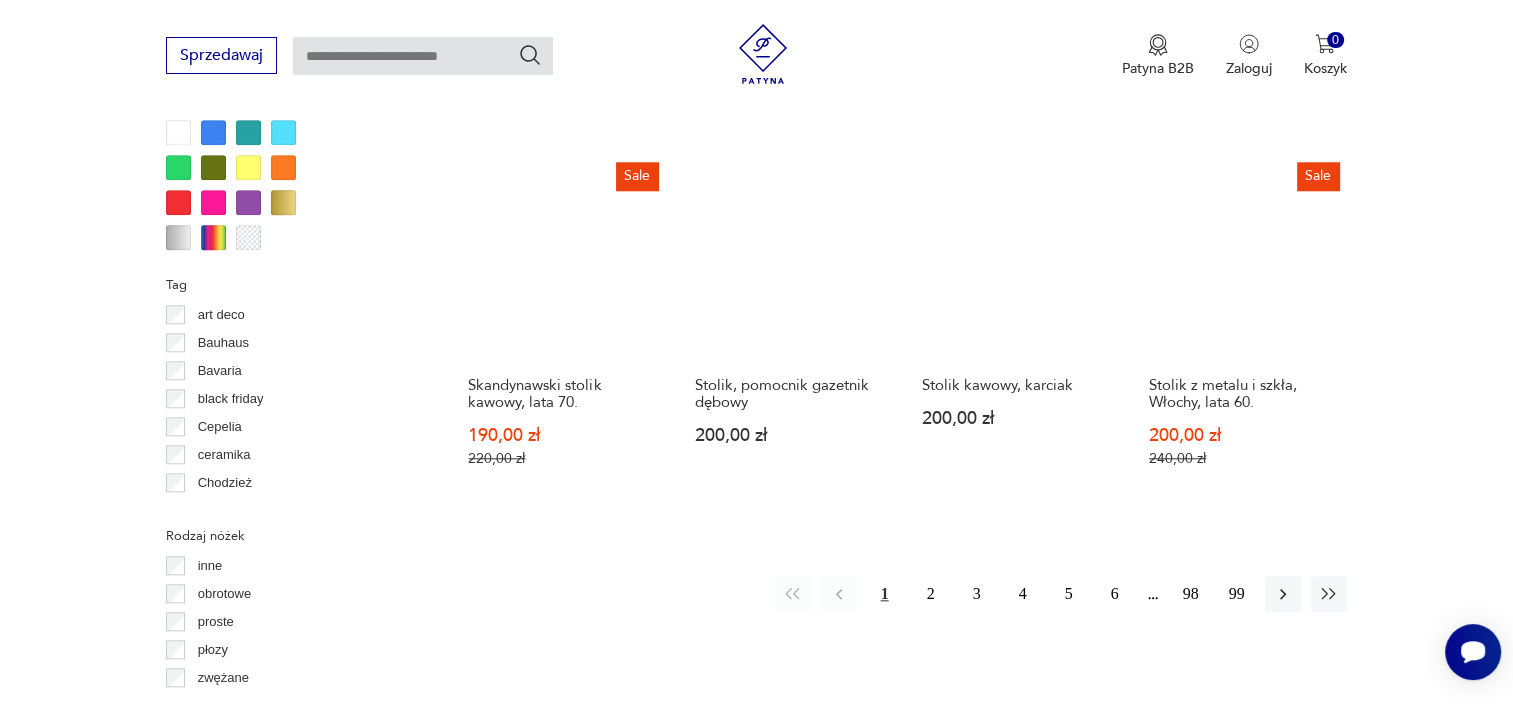 scroll, scrollTop: 1888, scrollLeft: 0, axis: vertical 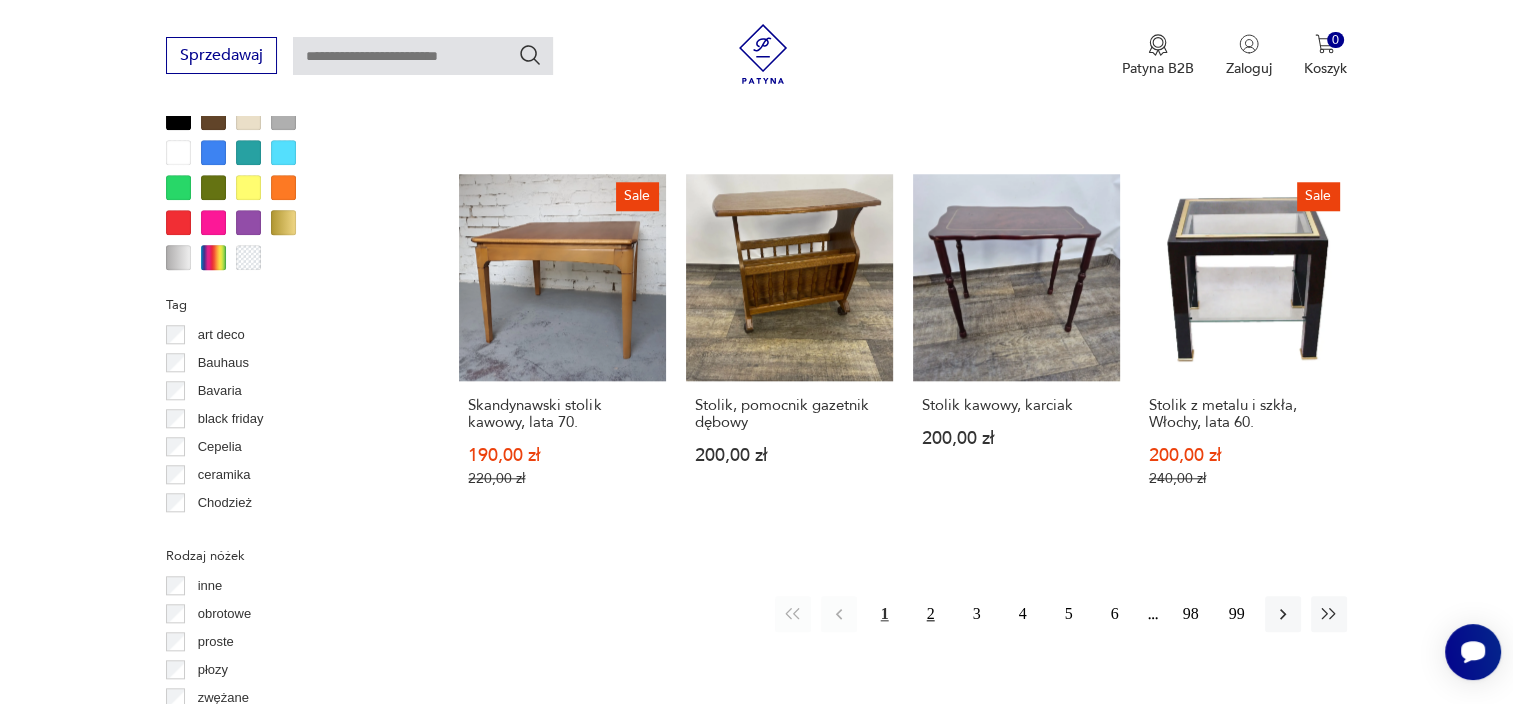 click on "2" at bounding box center [931, 614] 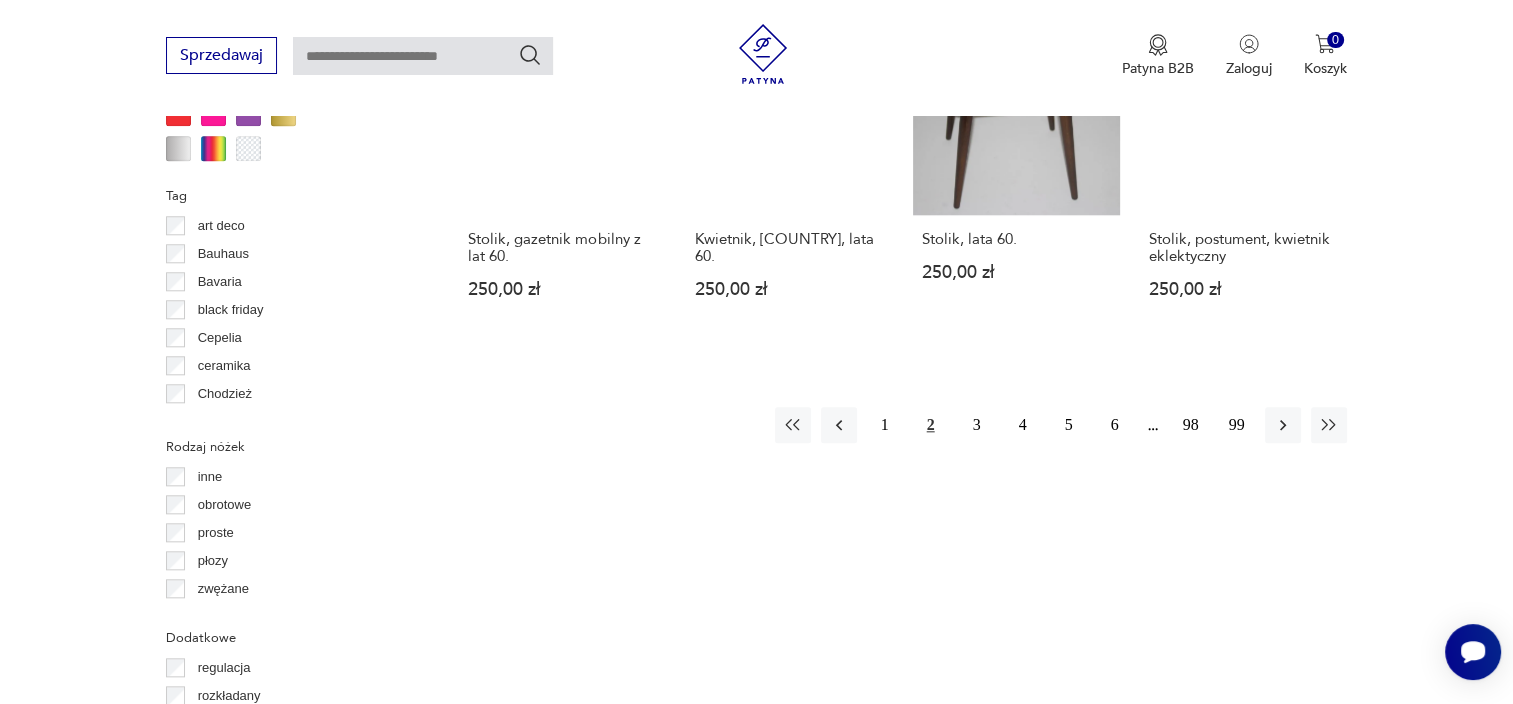 scroll, scrollTop: 1827, scrollLeft: 0, axis: vertical 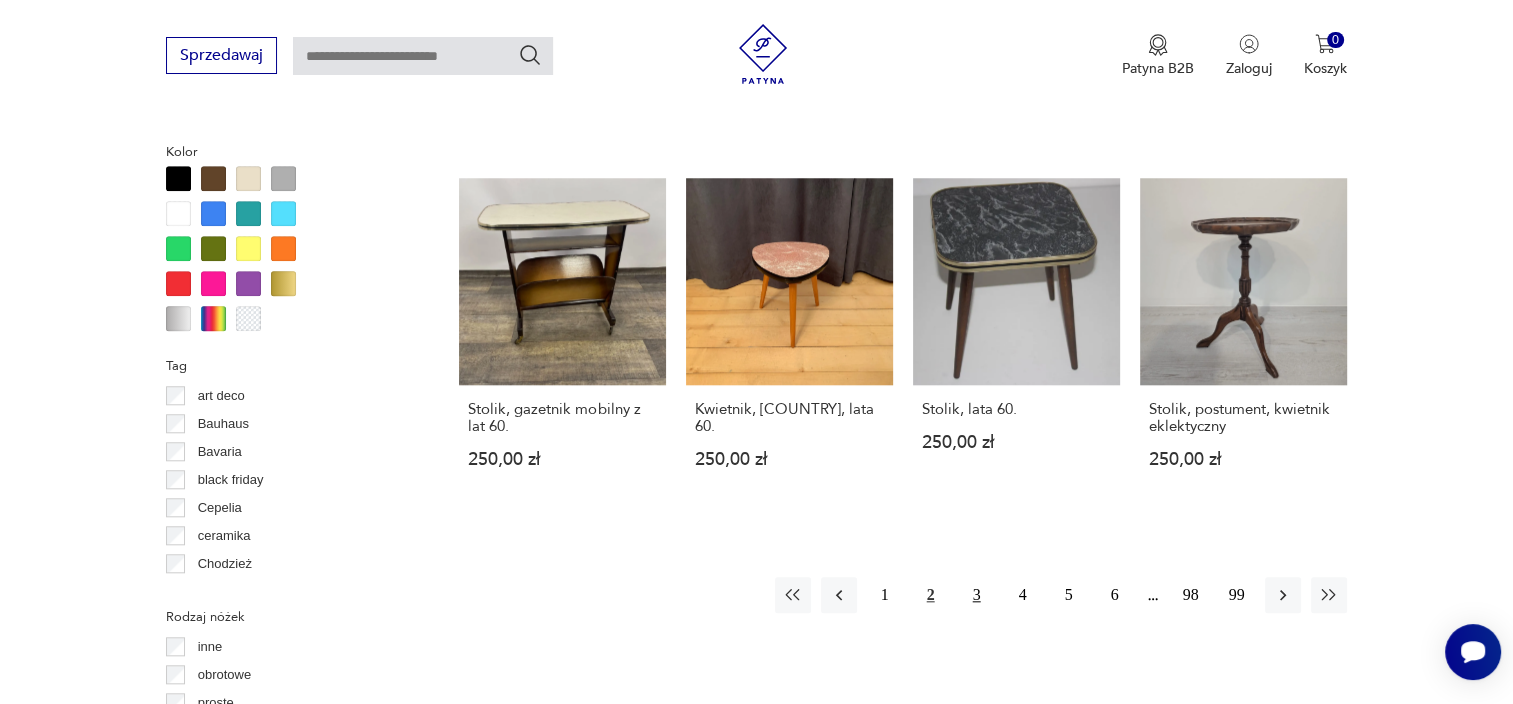 click on "3" at bounding box center (977, 595) 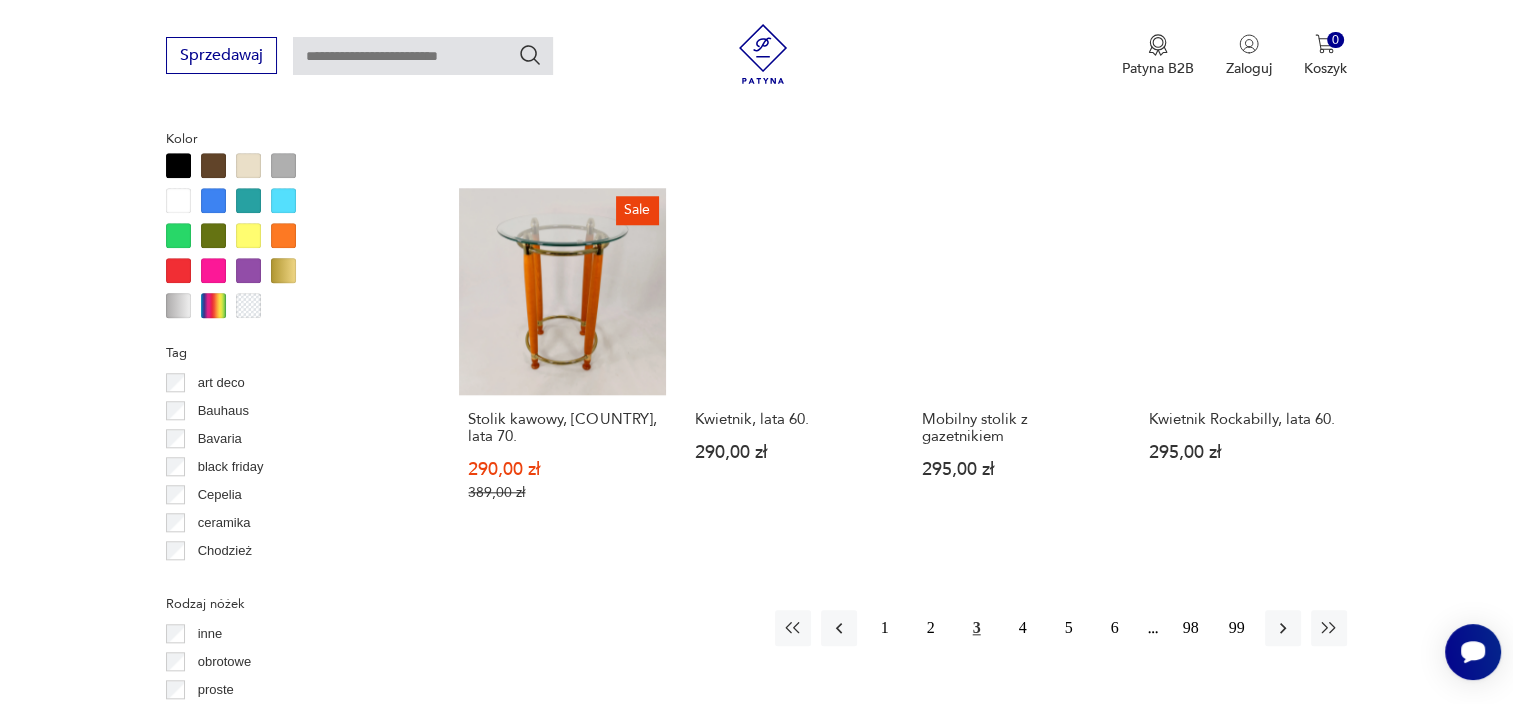 scroll, scrollTop: 1842, scrollLeft: 0, axis: vertical 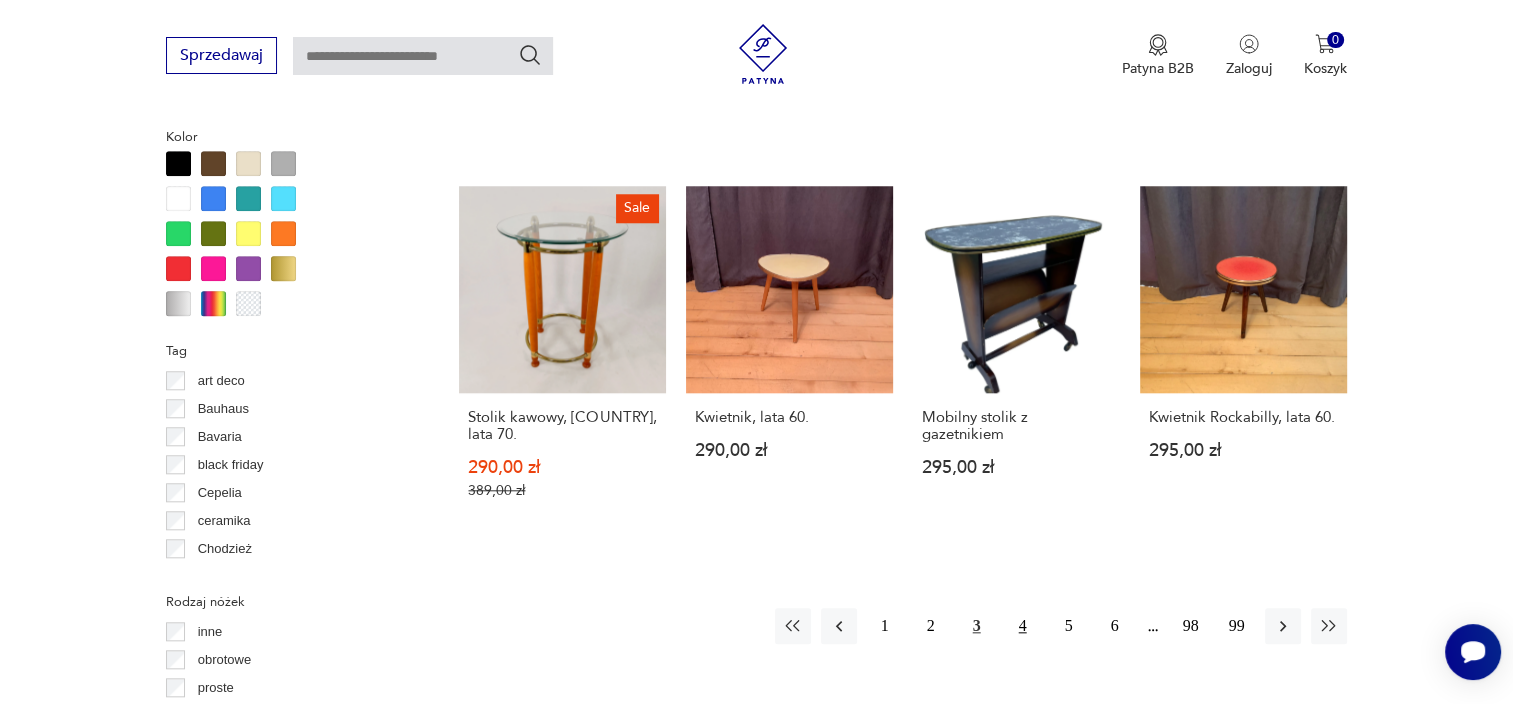 click on "4" at bounding box center [1023, 626] 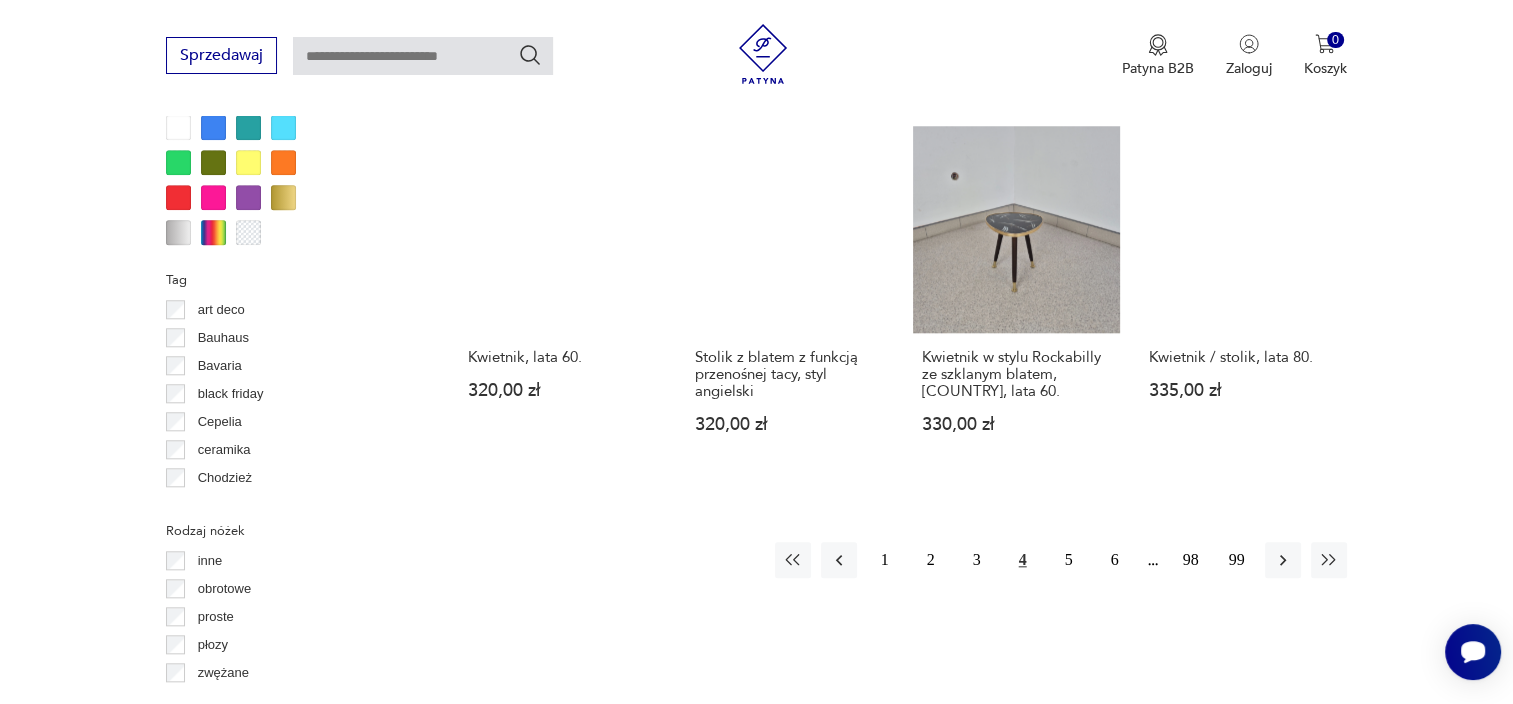 scroll, scrollTop: 1914, scrollLeft: 0, axis: vertical 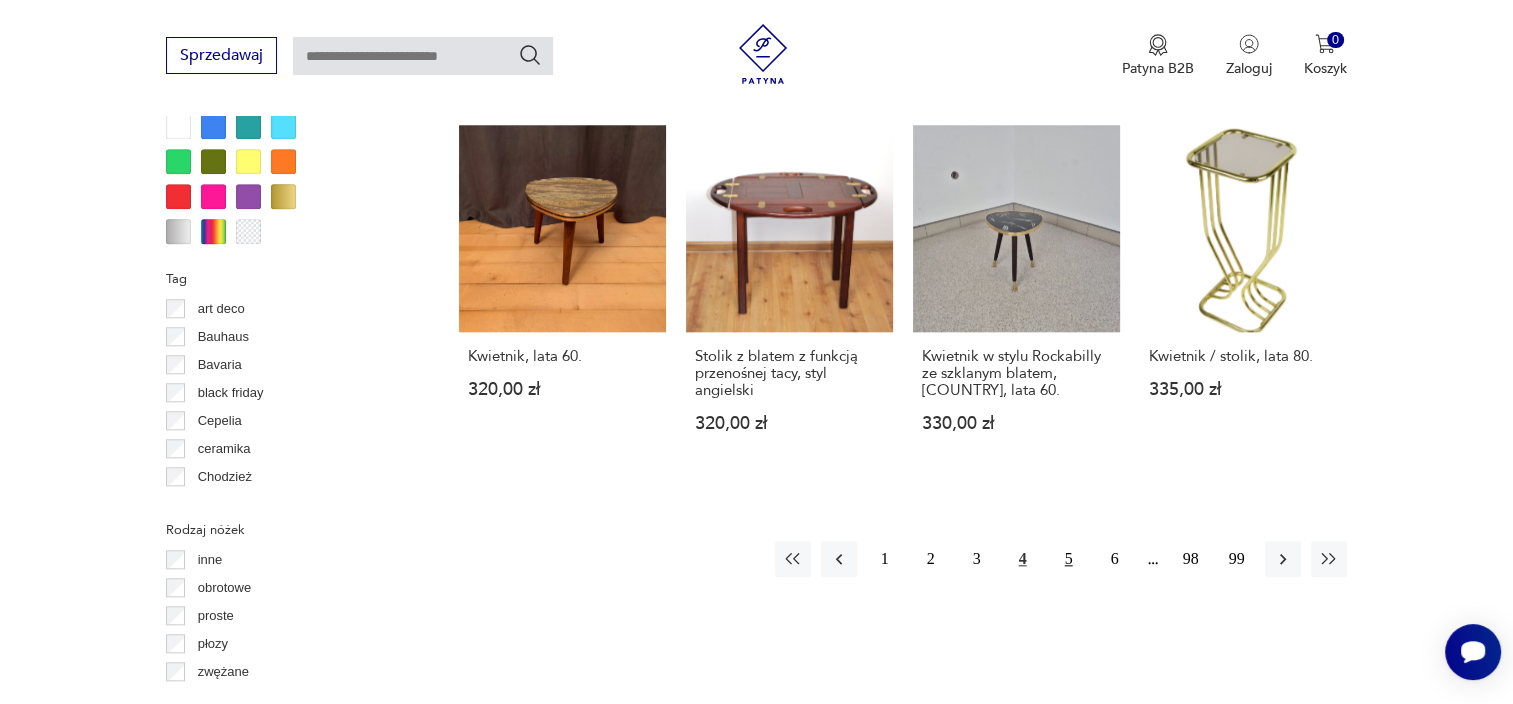 click on "5" at bounding box center (1069, 559) 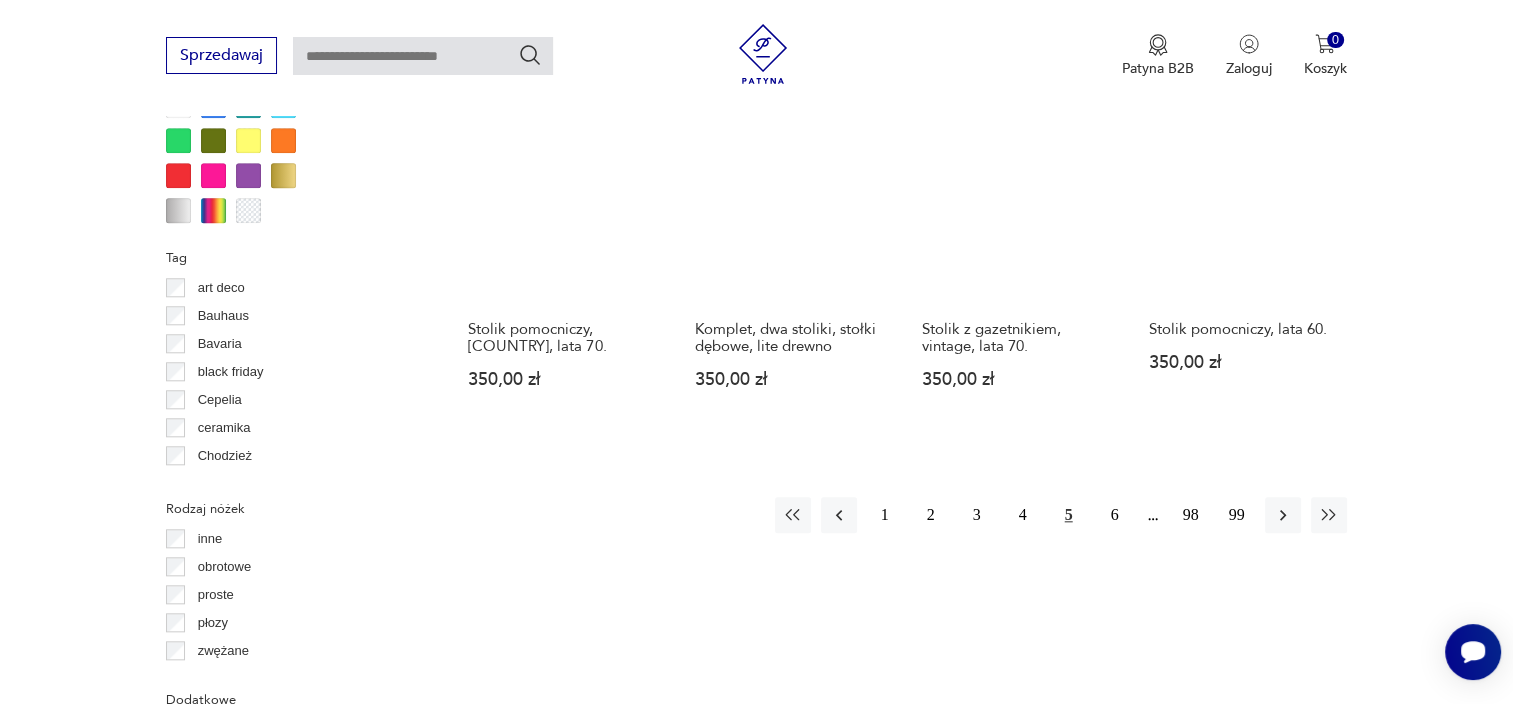 scroll, scrollTop: 1936, scrollLeft: 0, axis: vertical 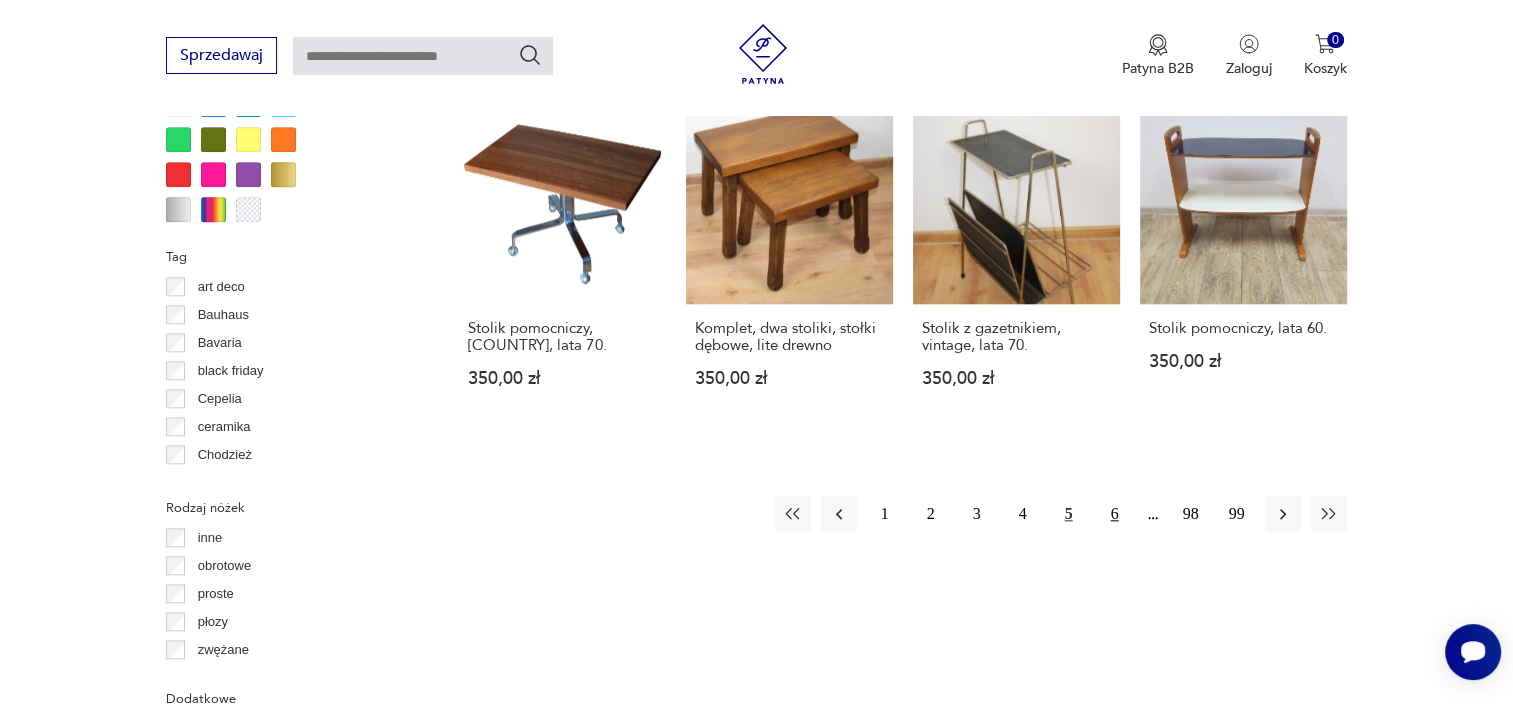click on "6" at bounding box center [1115, 514] 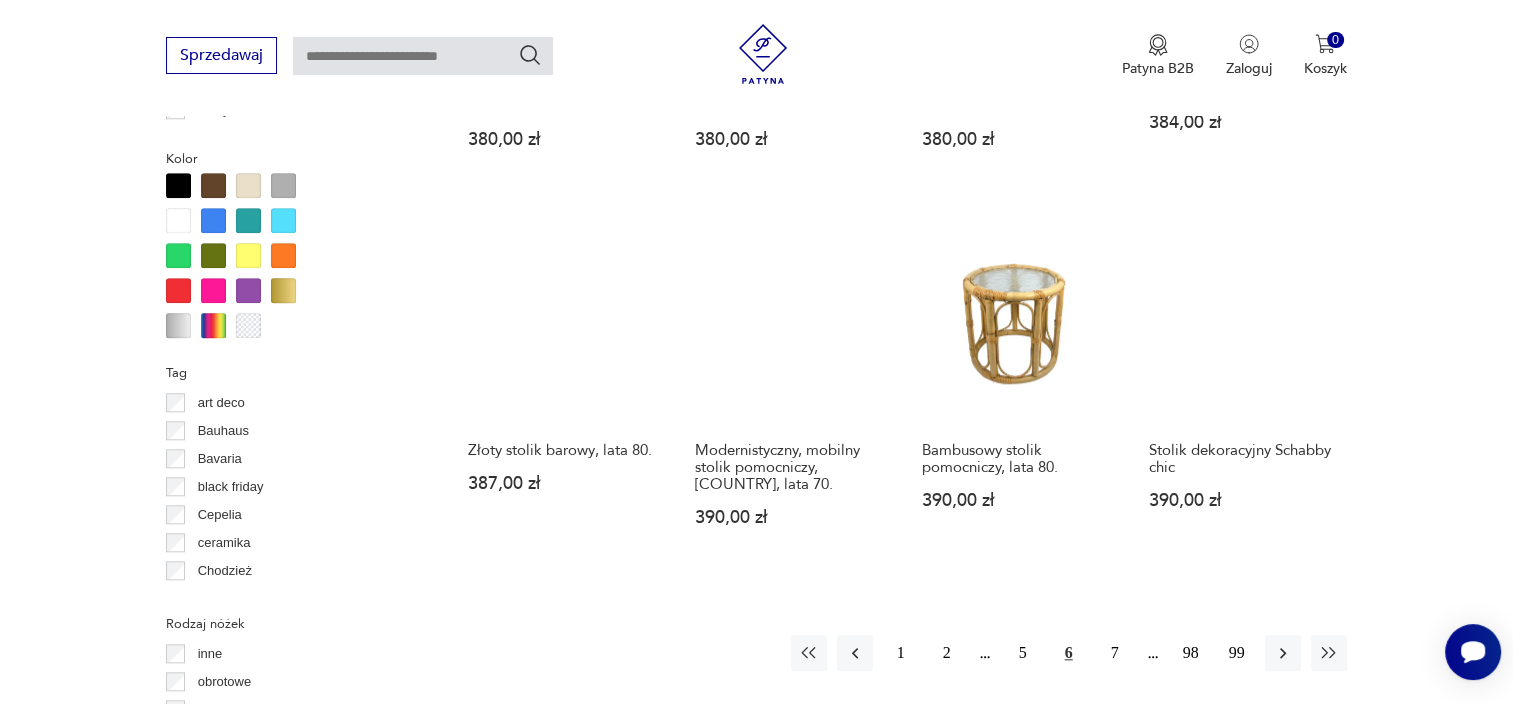 scroll, scrollTop: 1821, scrollLeft: 0, axis: vertical 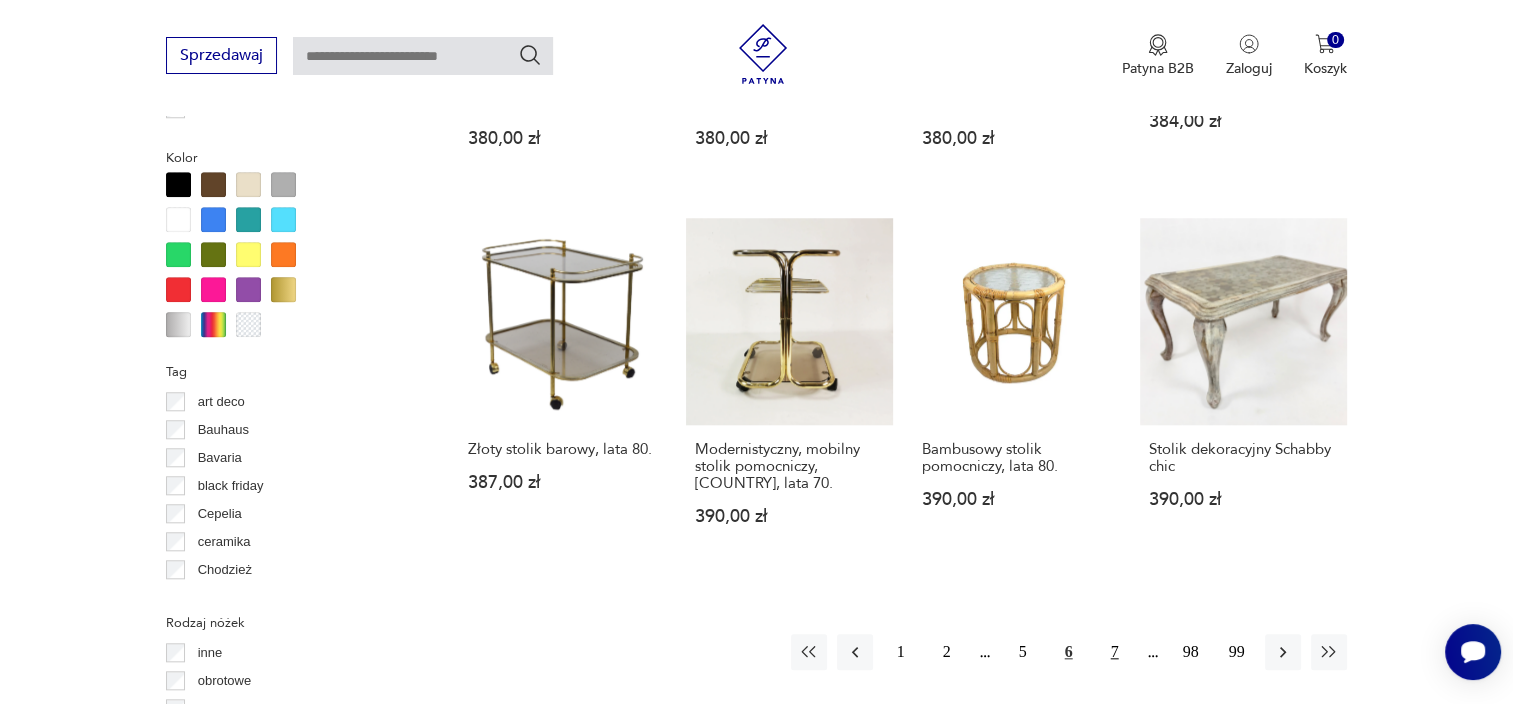click on "7" at bounding box center [1115, 652] 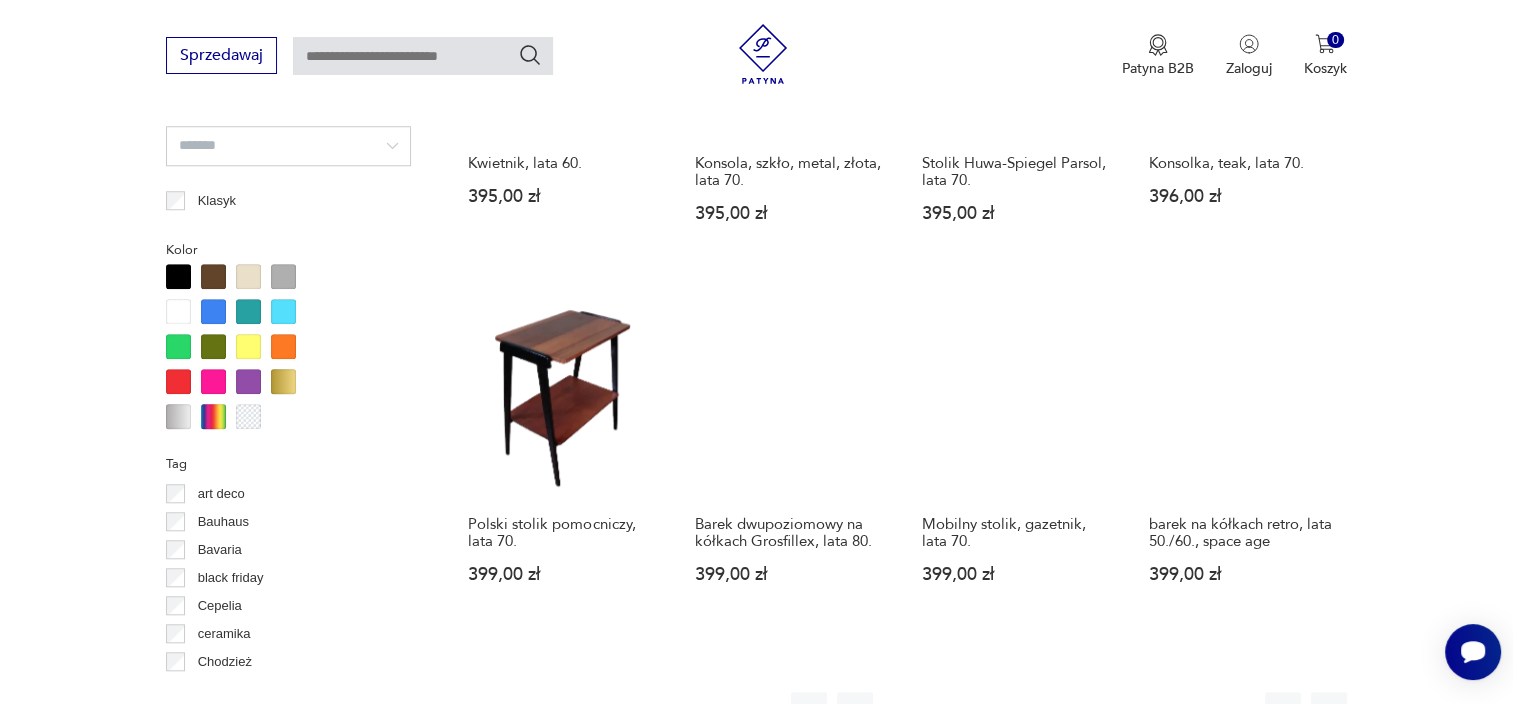 scroll, scrollTop: 1770, scrollLeft: 0, axis: vertical 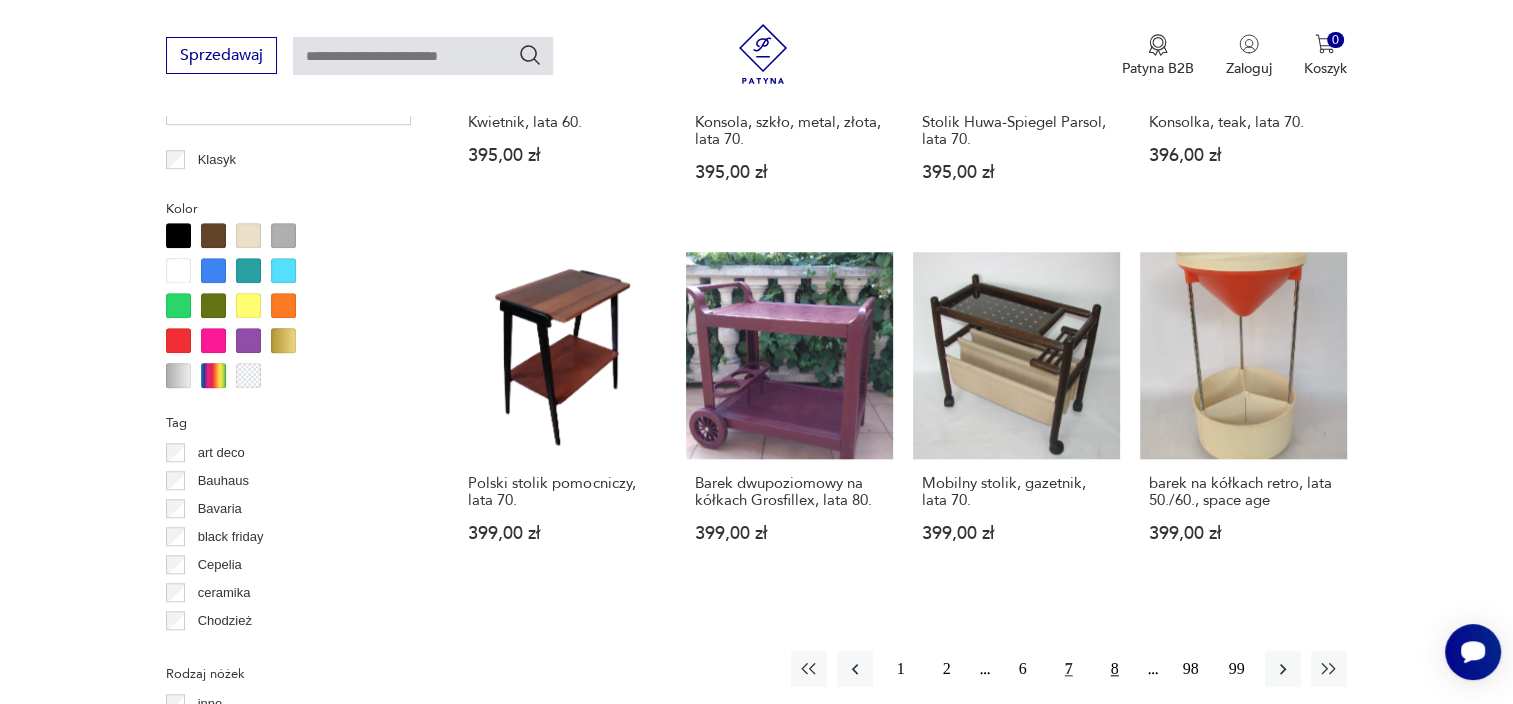 click on "8" at bounding box center (1115, 669) 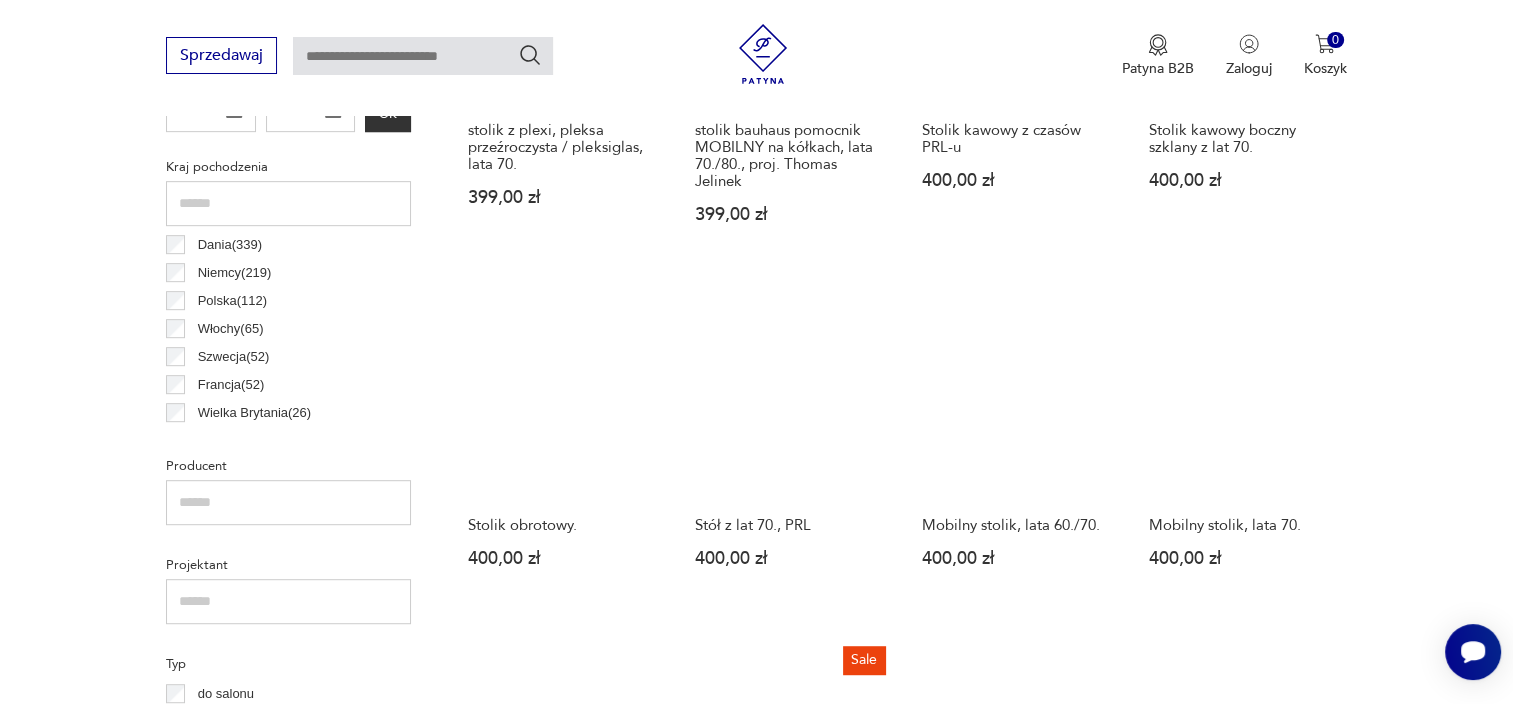 scroll, scrollTop: 1002, scrollLeft: 0, axis: vertical 